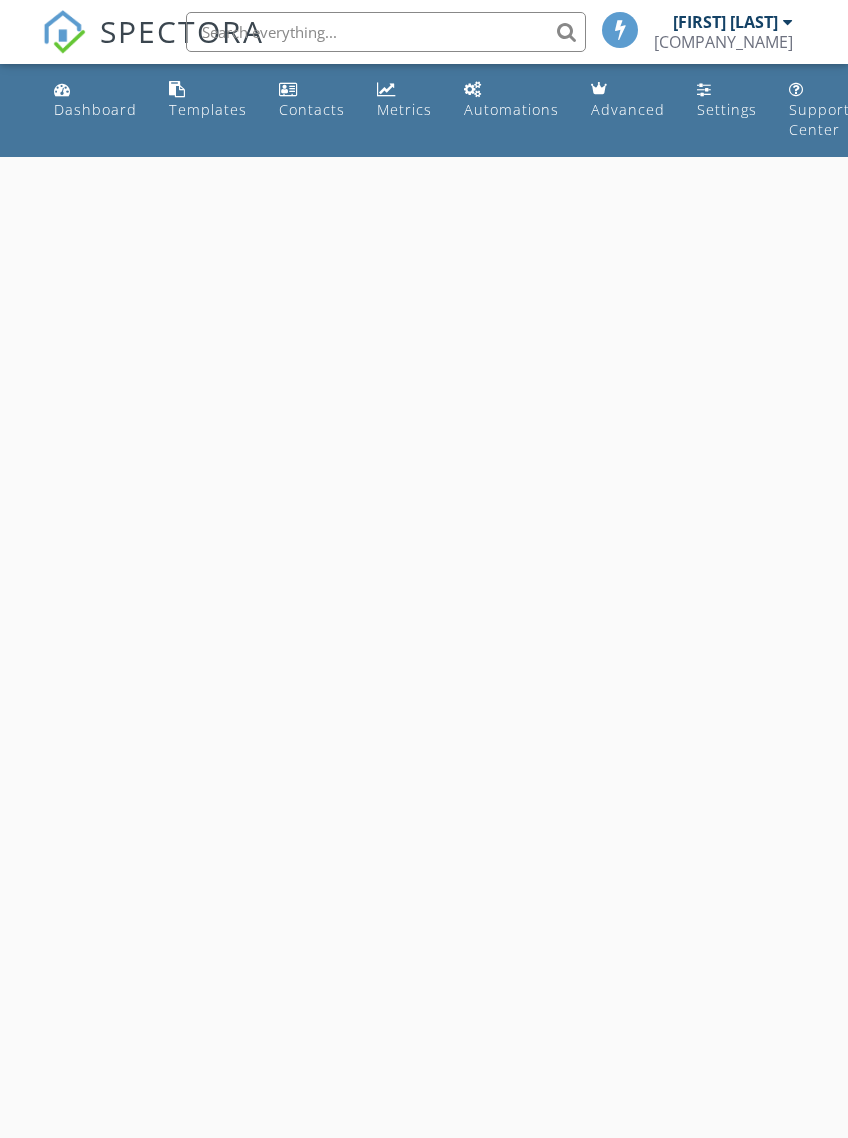scroll, scrollTop: 0, scrollLeft: 0, axis: both 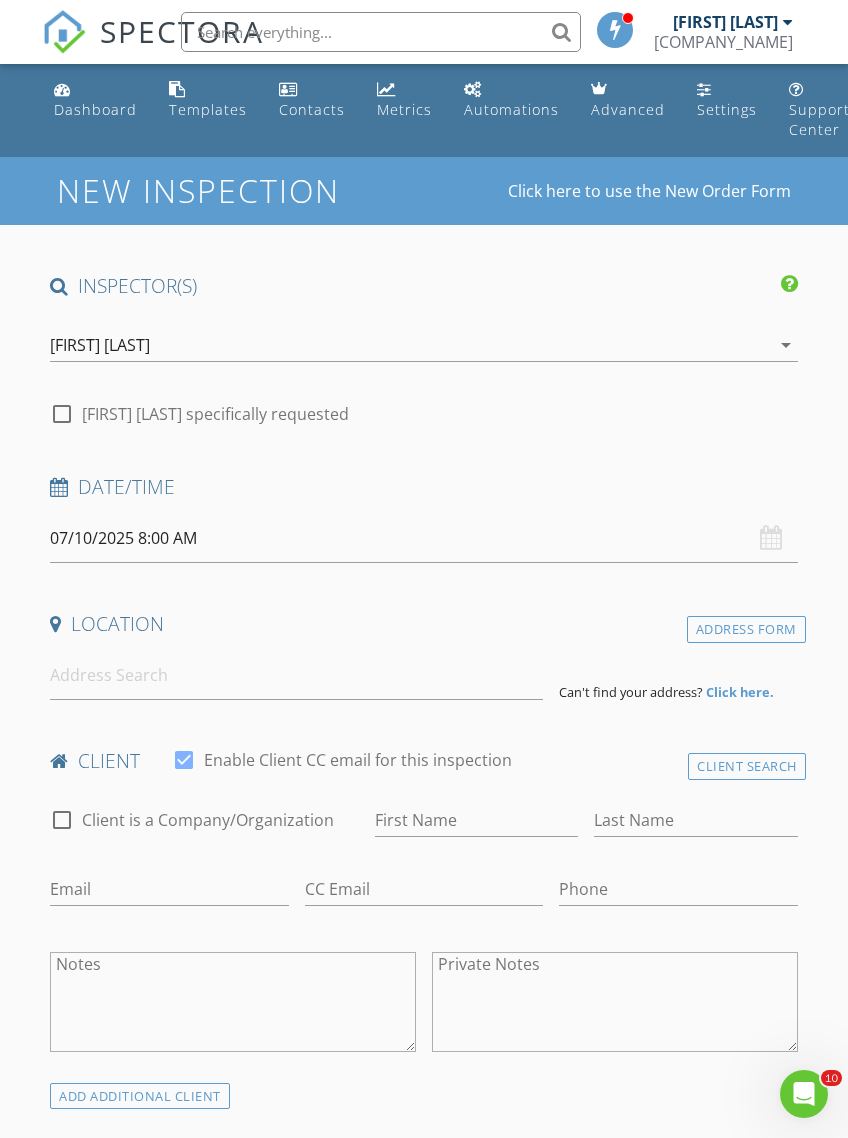 click on "07/10/2025 8:00 AM" at bounding box center [423, 538] 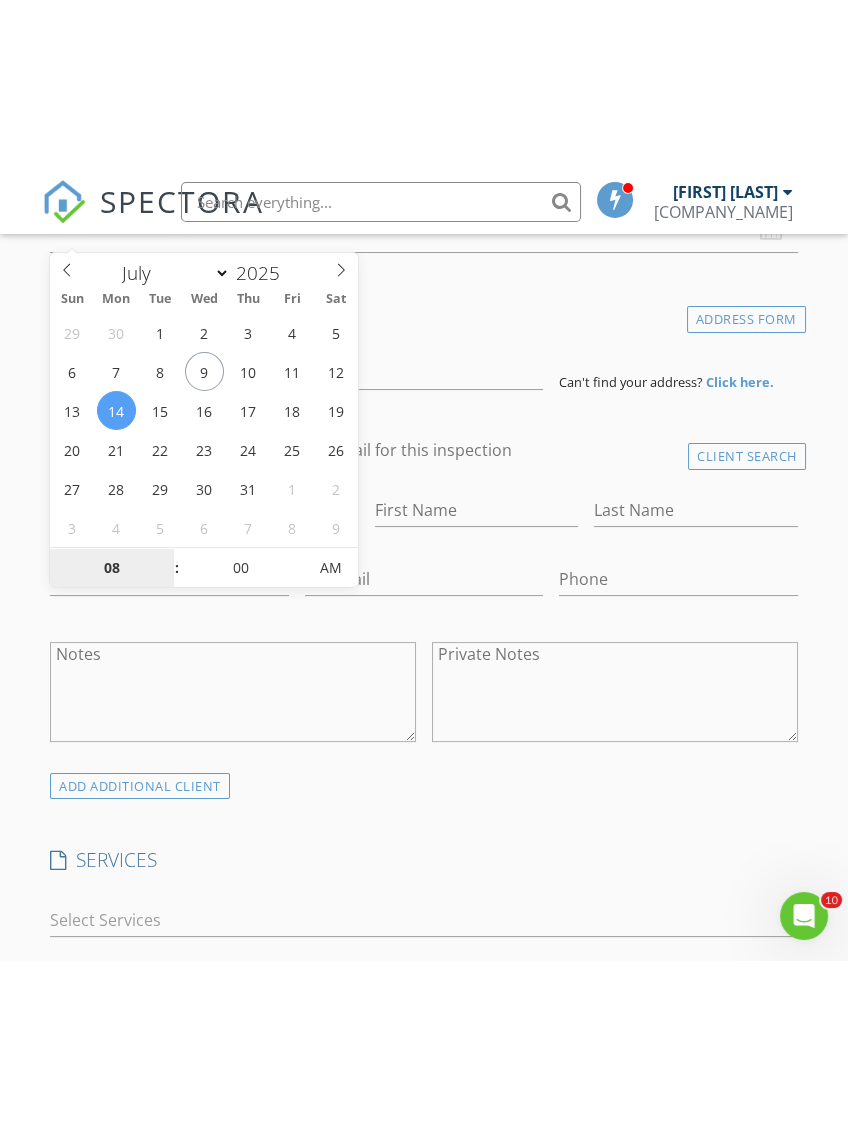 scroll, scrollTop: 484, scrollLeft: 0, axis: vertical 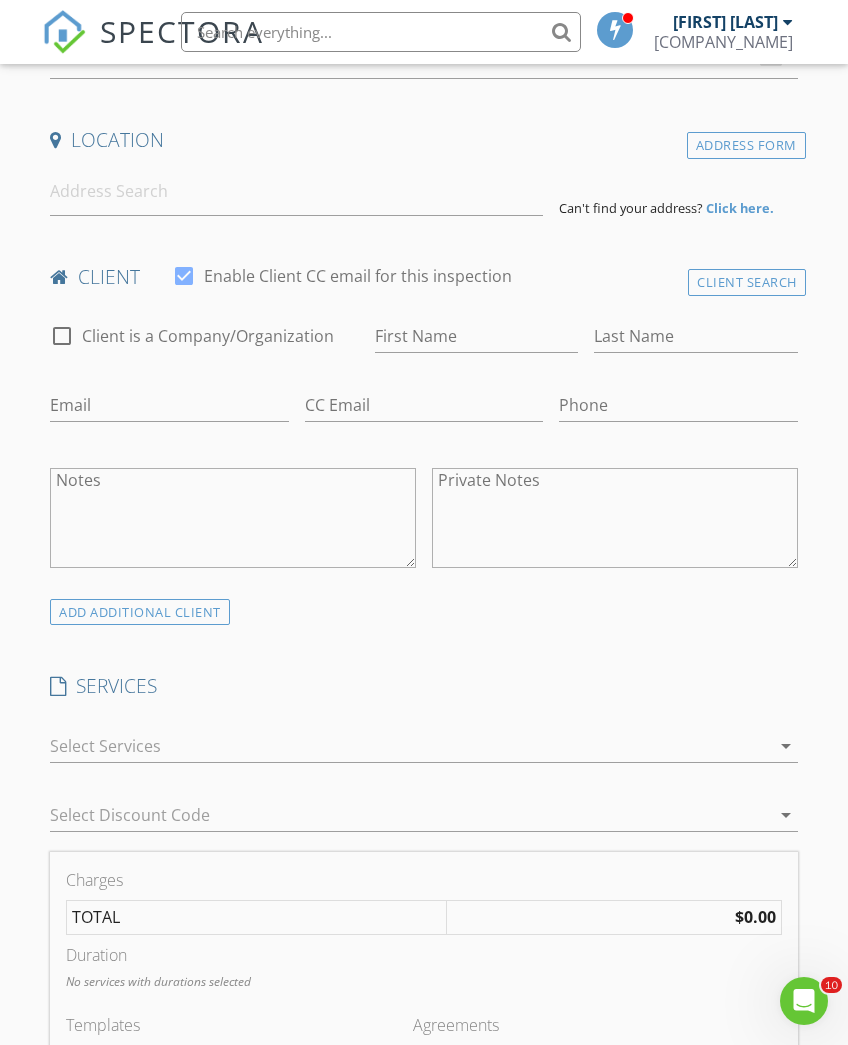 click at bounding box center [169, 436] 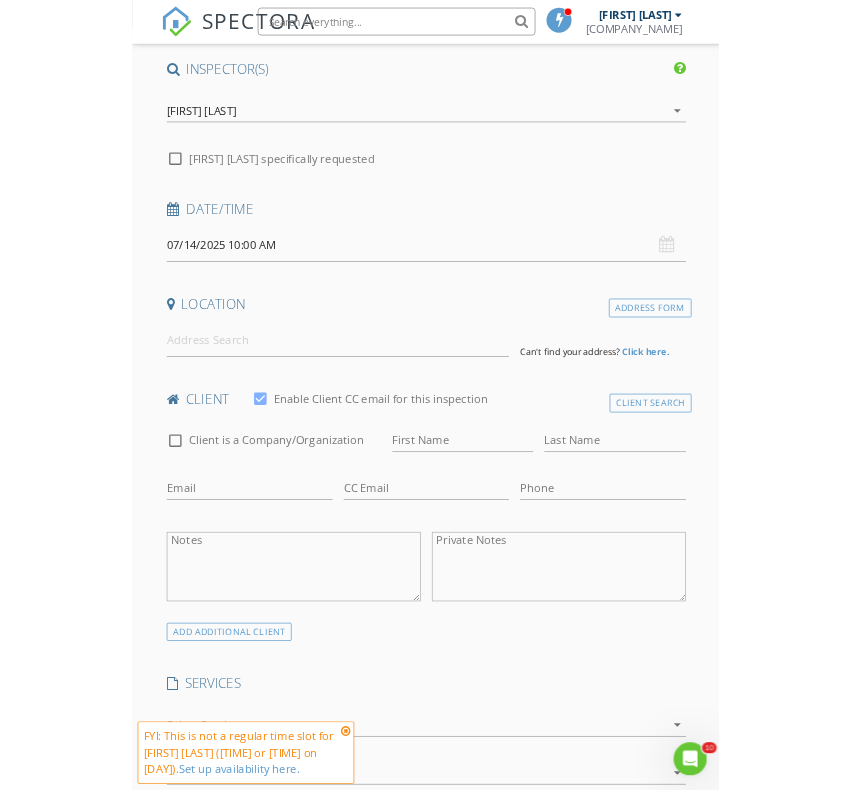 scroll, scrollTop: 185, scrollLeft: 0, axis: vertical 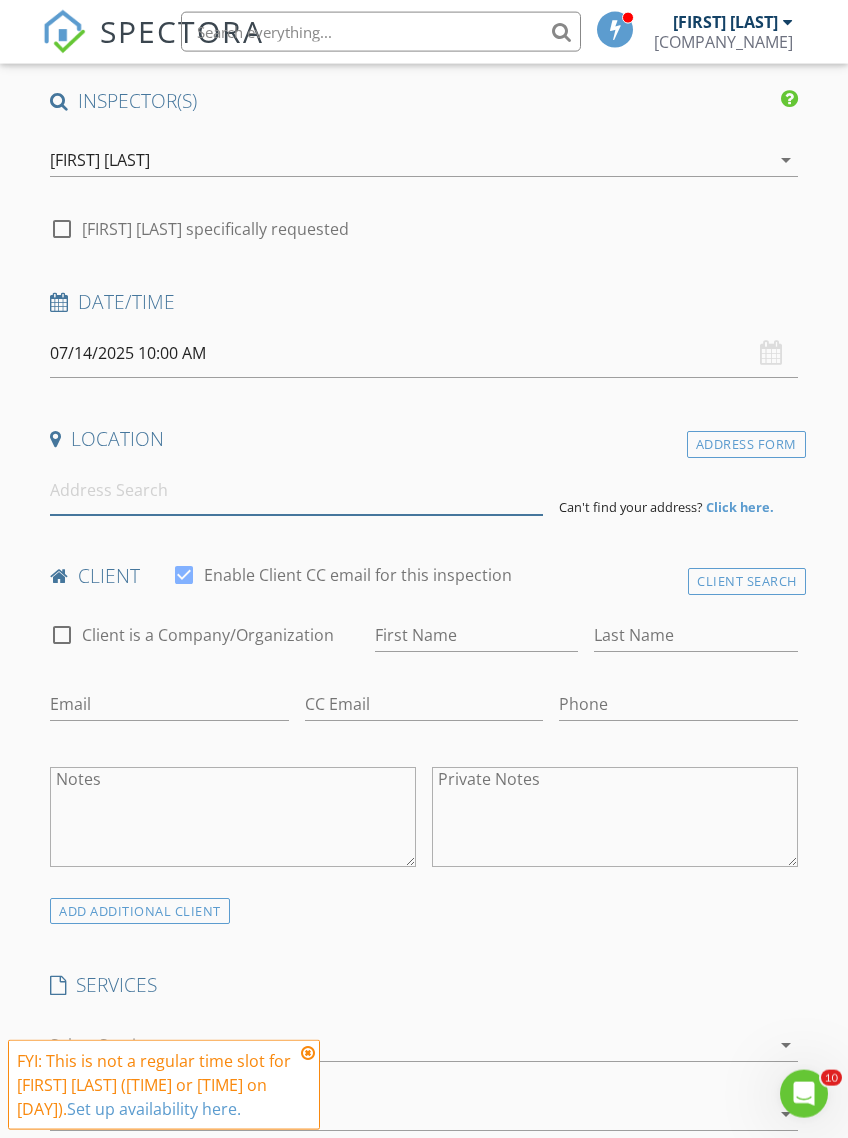 click at bounding box center (296, 490) 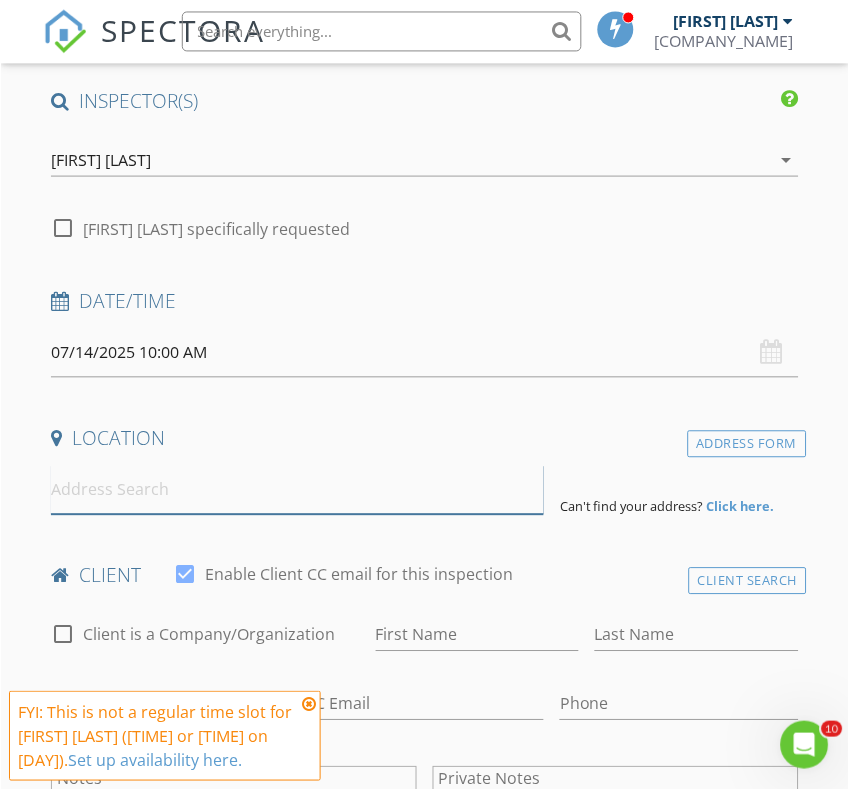 scroll, scrollTop: 186, scrollLeft: 0, axis: vertical 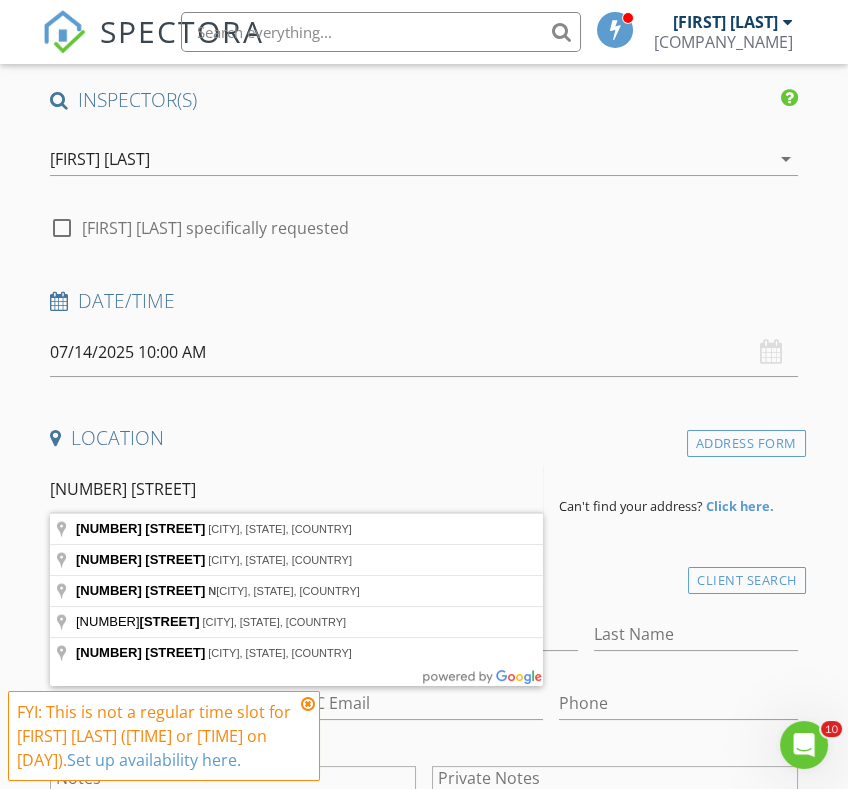 type on "2435 hwy 69 n" 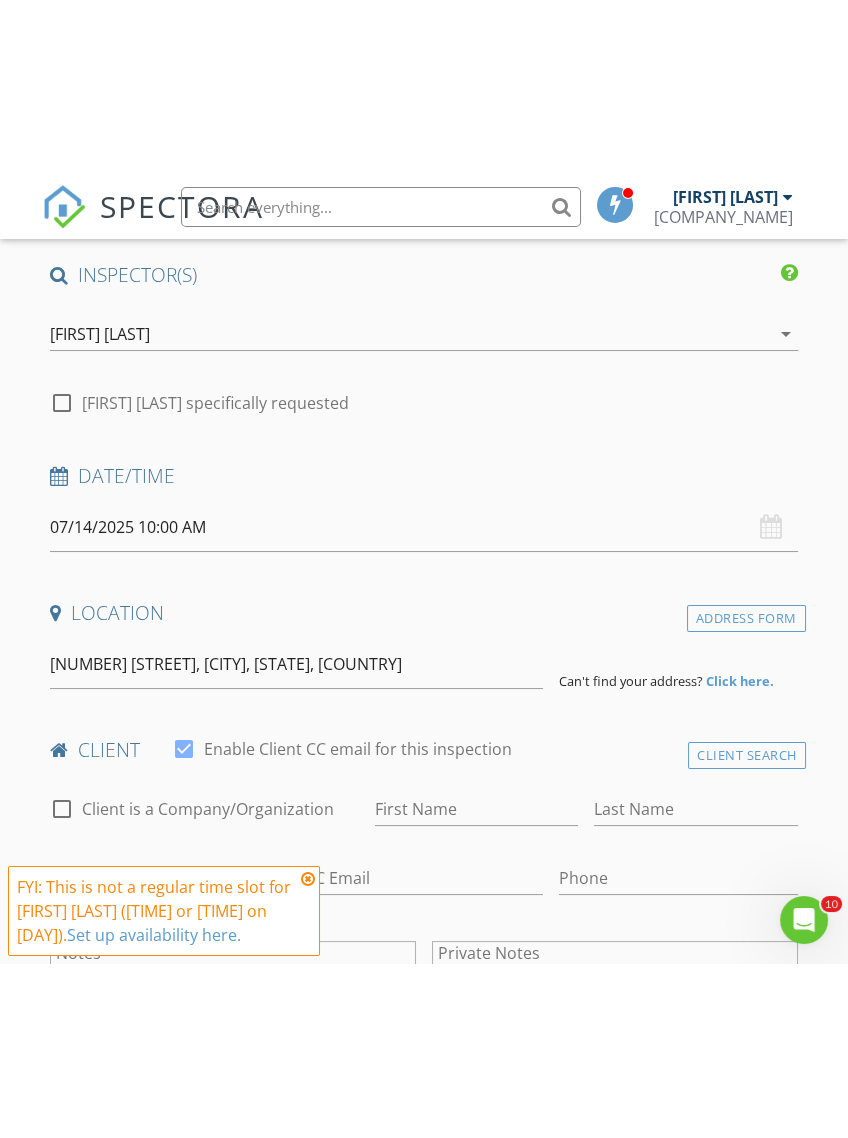 scroll, scrollTop: 186, scrollLeft: 0, axis: vertical 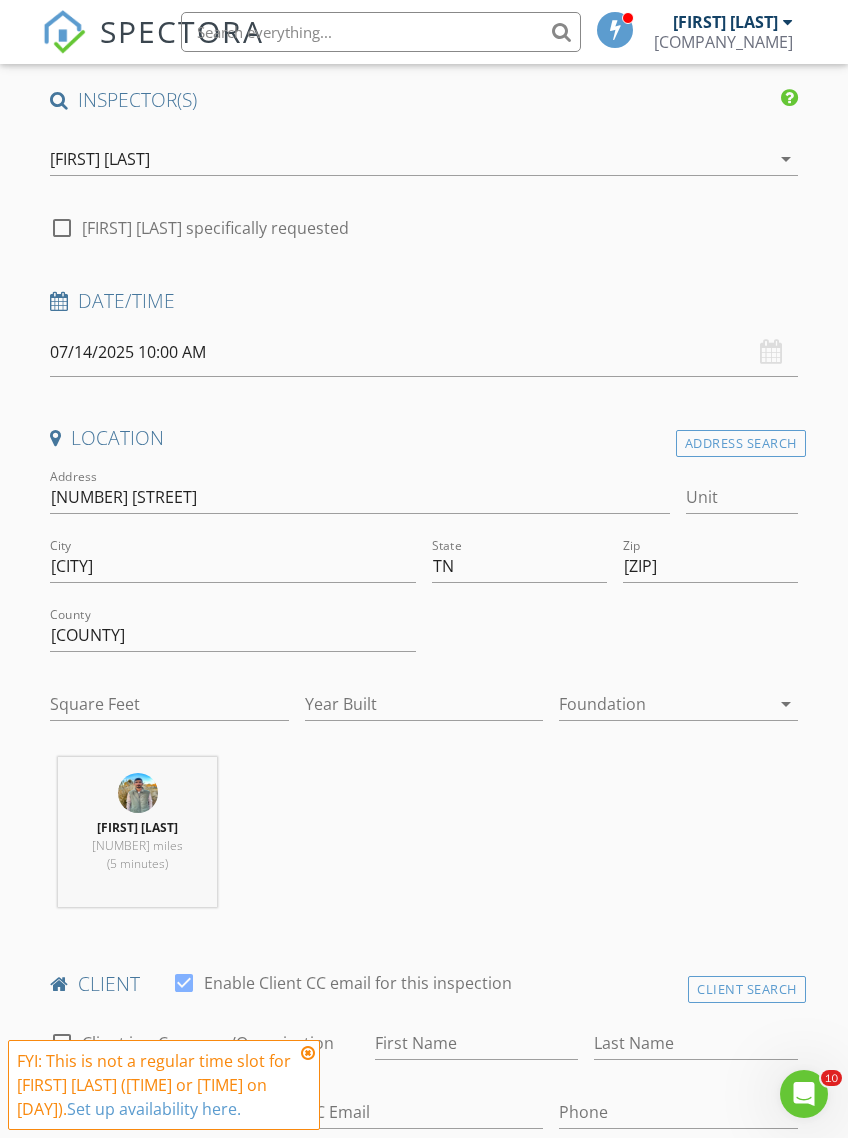 click on "Address 2435 TN-69" at bounding box center (360, 501) 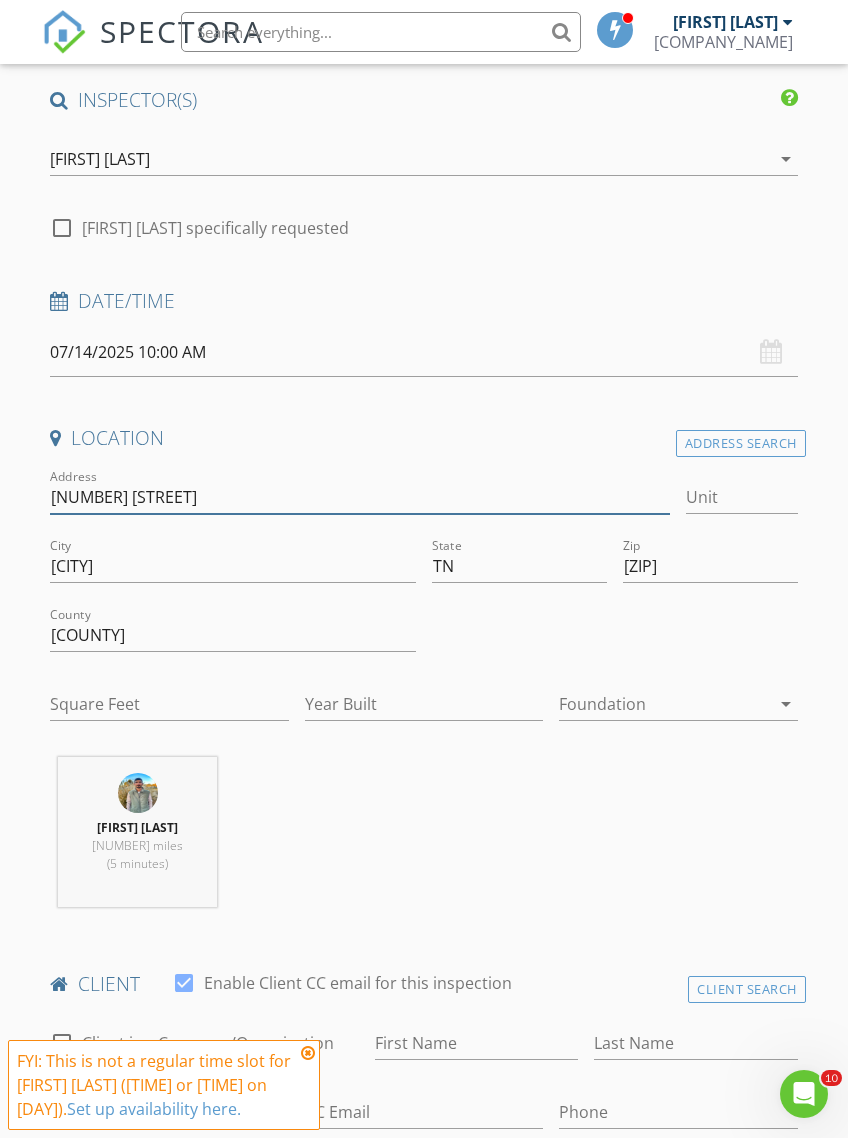 click on "2435 TN-69" at bounding box center [360, 497] 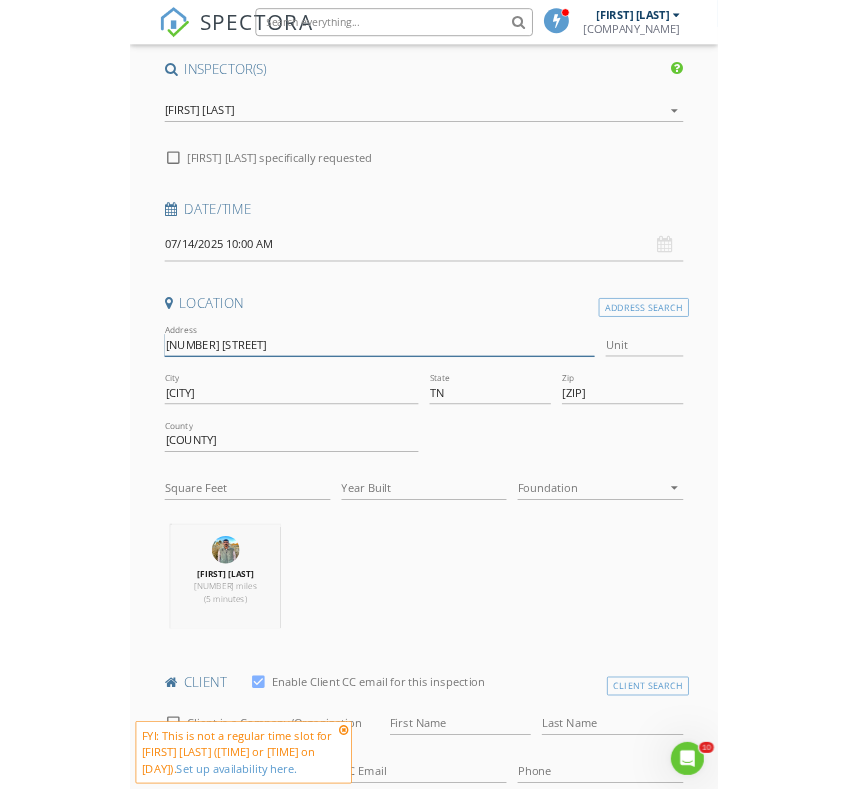 scroll, scrollTop: 186, scrollLeft: 0, axis: vertical 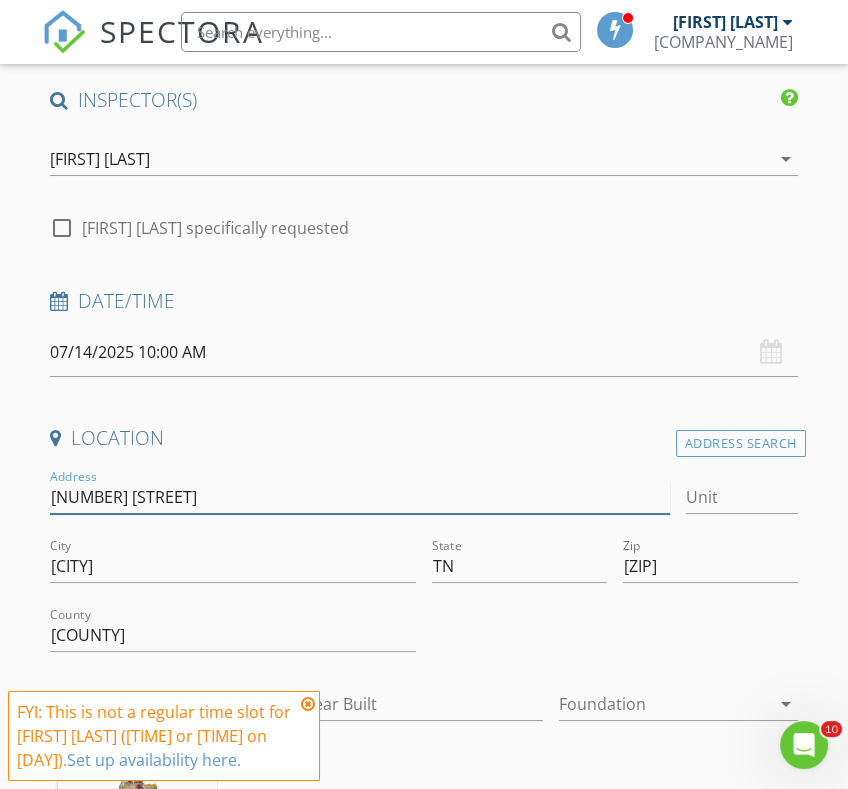 click on "2435 TN-69" at bounding box center [360, 497] 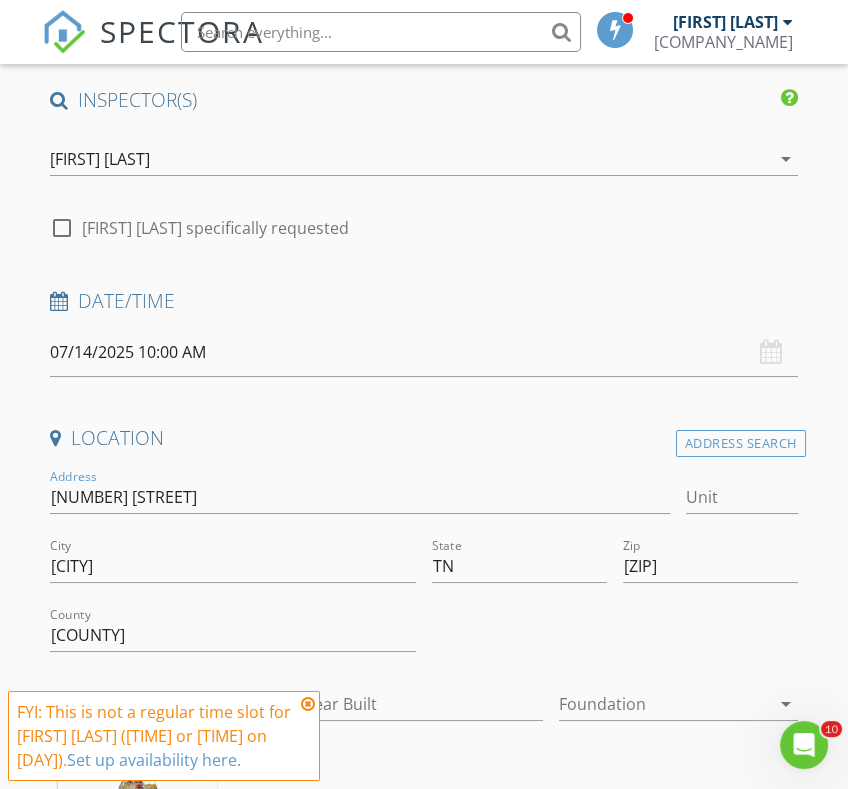click at bounding box center [308, 704] 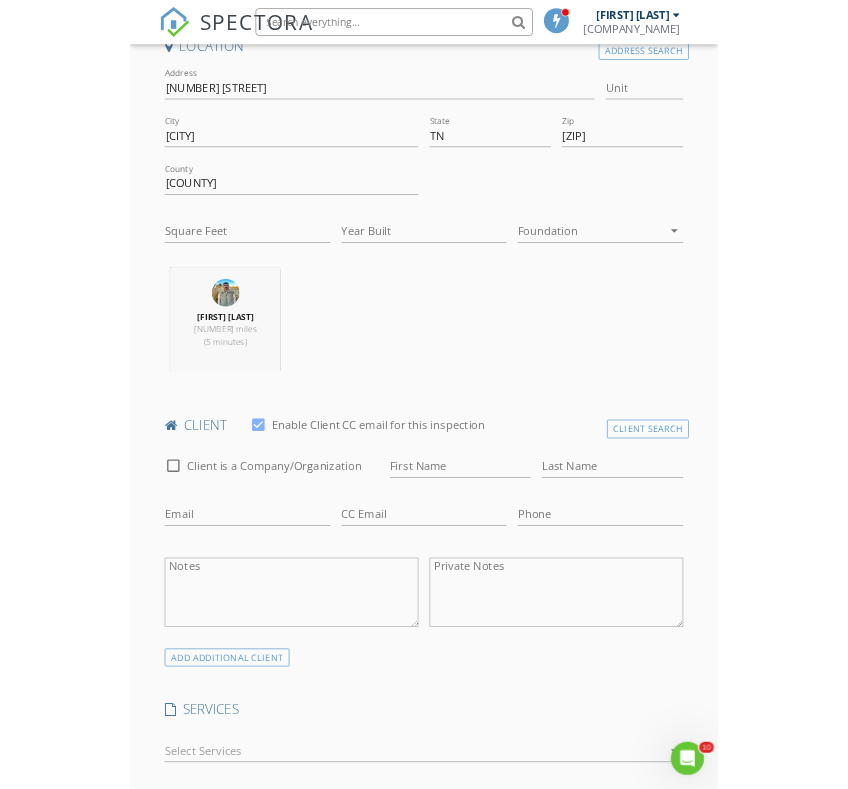 scroll, scrollTop: 570, scrollLeft: 0, axis: vertical 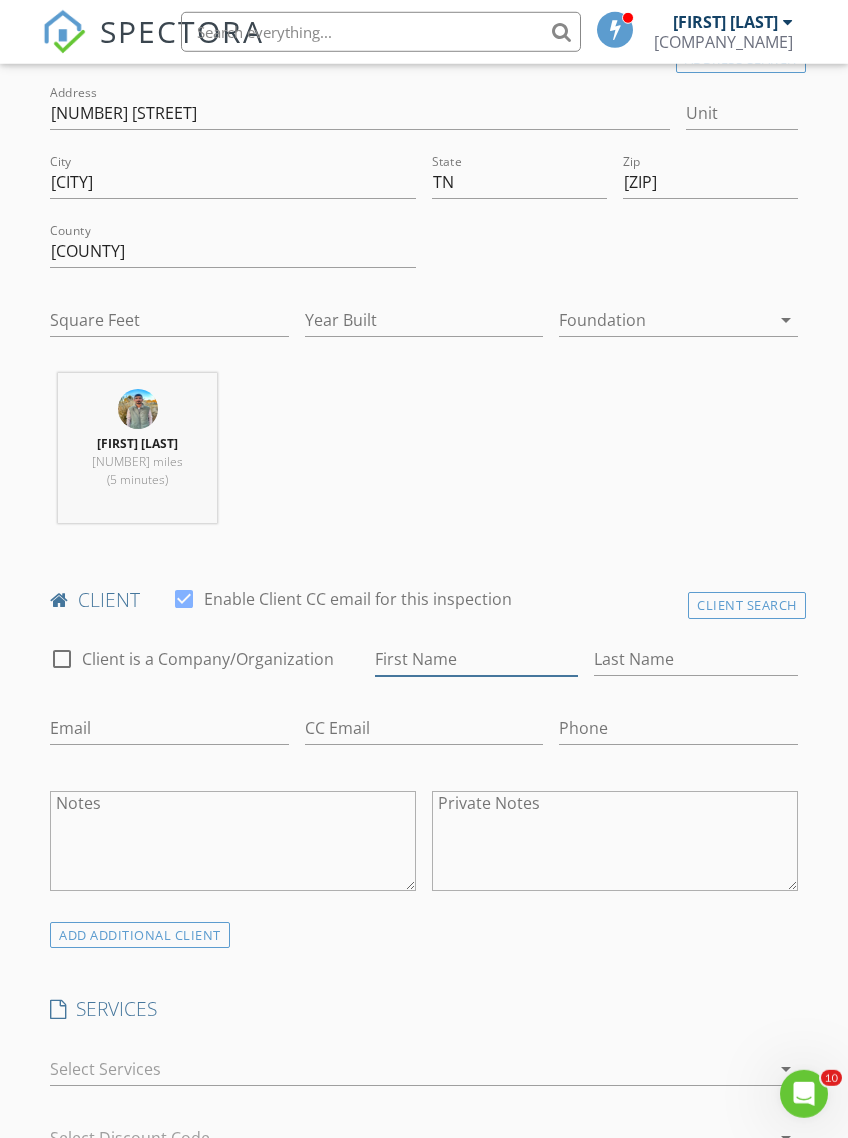 click on "First Name" at bounding box center (476, 659) 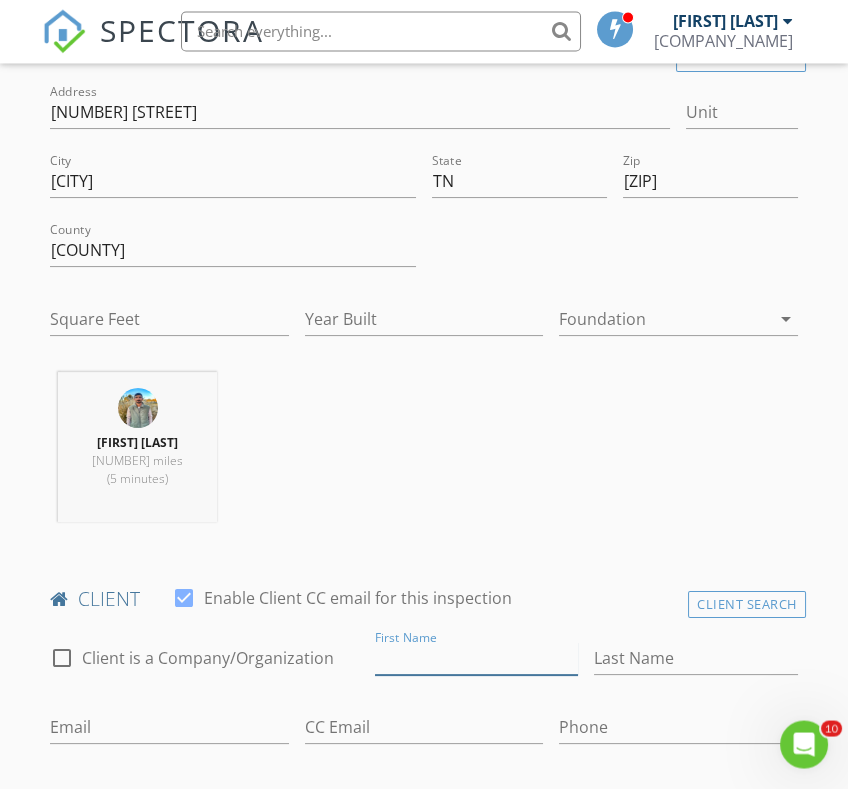 scroll, scrollTop: 571, scrollLeft: 0, axis: vertical 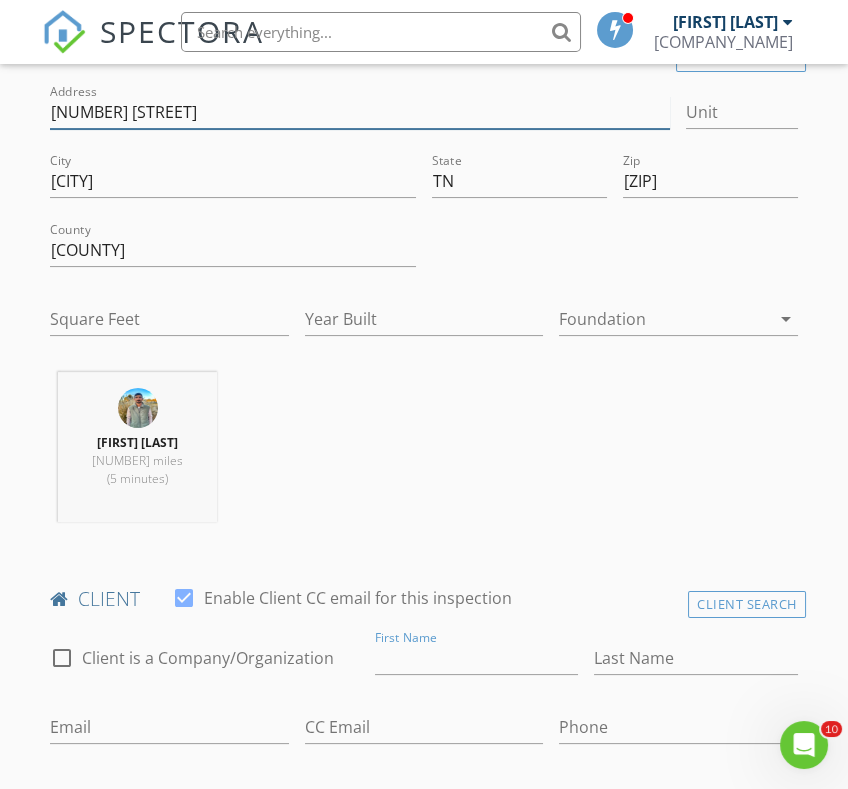 click on "2435 TN-69 N" at bounding box center [360, 112] 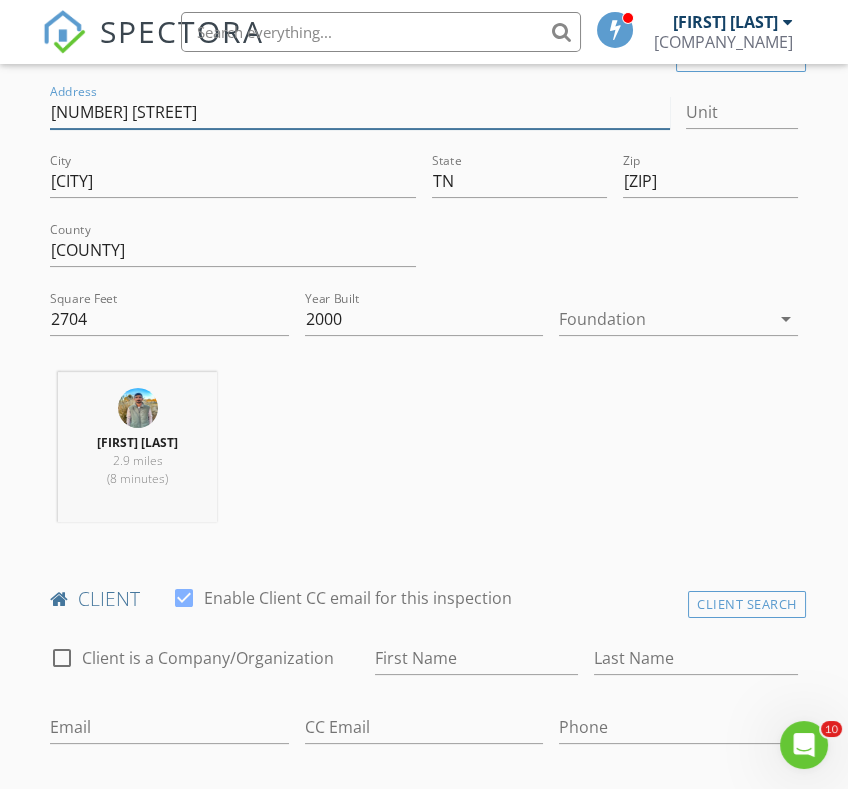 type on "[NUMBER] [STREET]" 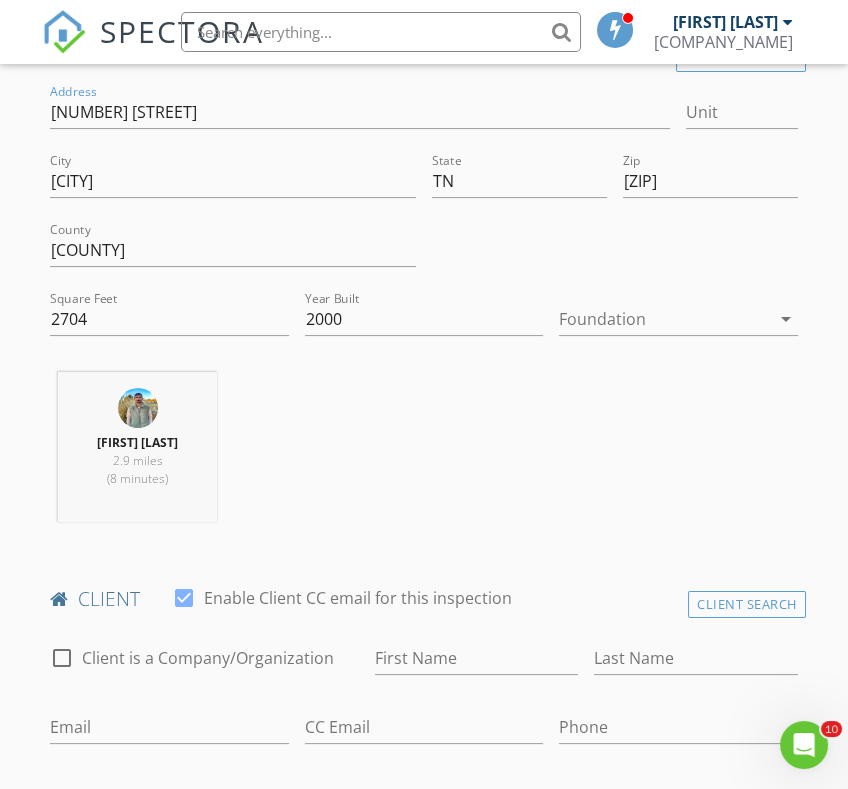 click on "Josh Armas     2.9 miles     (8 minutes)" at bounding box center (423, 455) 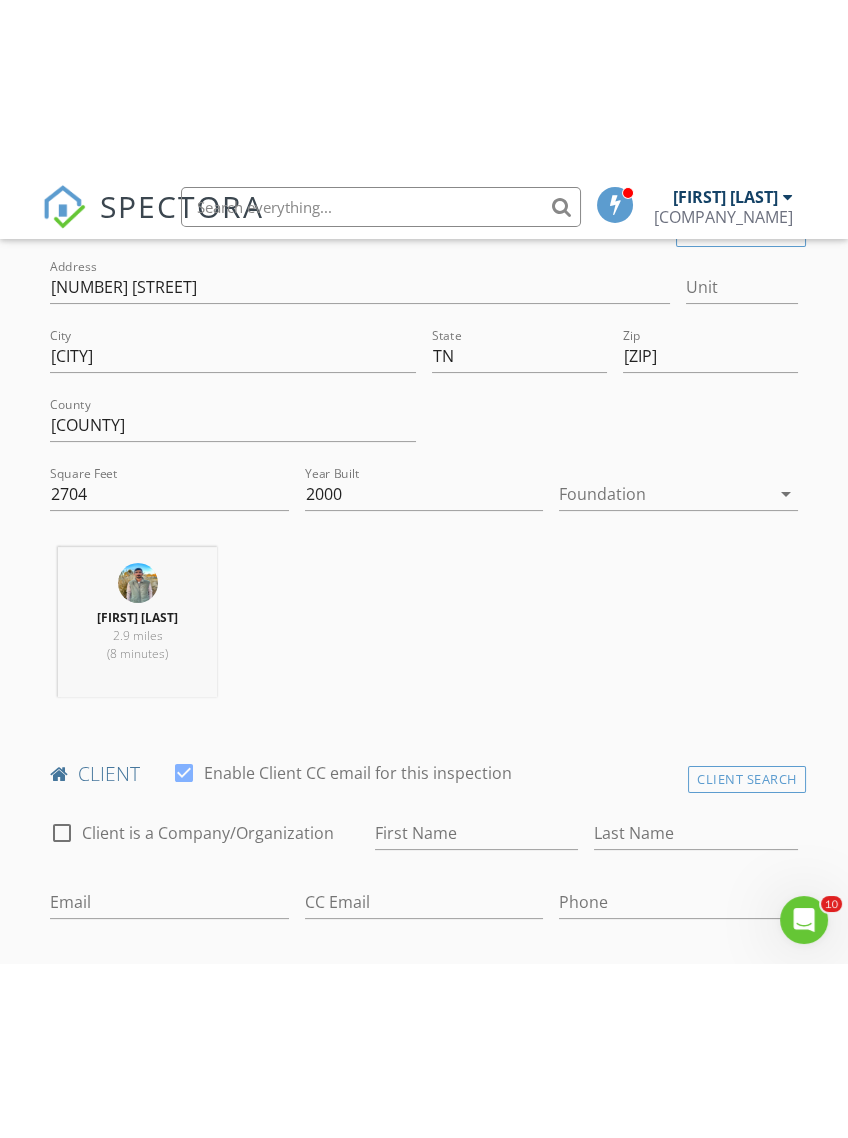scroll, scrollTop: 571, scrollLeft: 0, axis: vertical 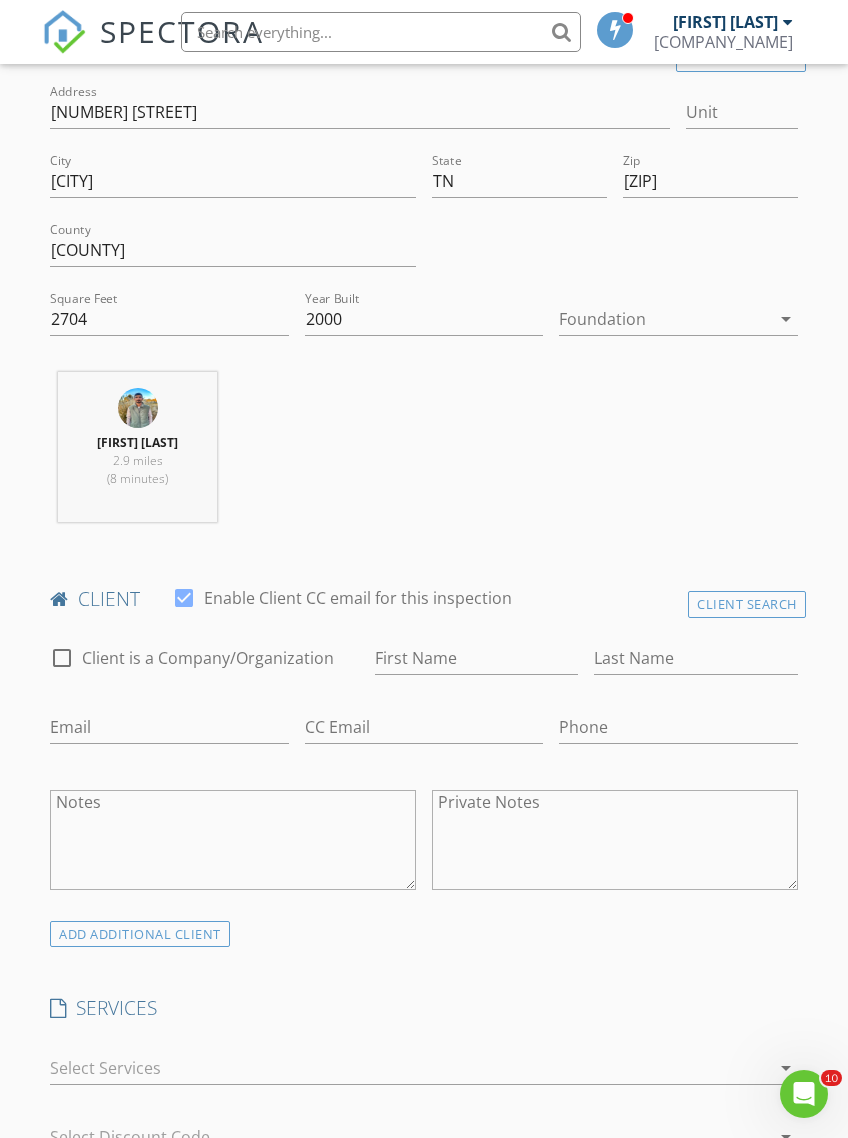 click on "INSPECTOR(S)
check_box   Josh Armas   PRIMARY   Josh Armas arrow_drop_down   check_box_outline_blank Josh Armas specifically requested
Date/Time
07/14/2025 10:00 AM
Location
Address Search       Address 2435 Highway 69 N   Unit   City Paris   State TN   Zip 38242   County Henry     Square Feet 2704   Year Built 2000   Foundation arrow_drop_down     Josh Armas     2.9 miles     (8 minutes)
client
check_box Enable Client CC email for this inspection   Client Search     check_box_outline_blank Client is a Company/Organization     First Name   Last Name   Email   CC Email   Phone           Notes   Private Notes
ADD ADDITIONAL client
SERVICES
check_box_outline_blank   New Service   check_box_outline_blank   Residential Inspection   arrow_drop_down     Select Discount Code    Charges" at bounding box center [423, 1247] 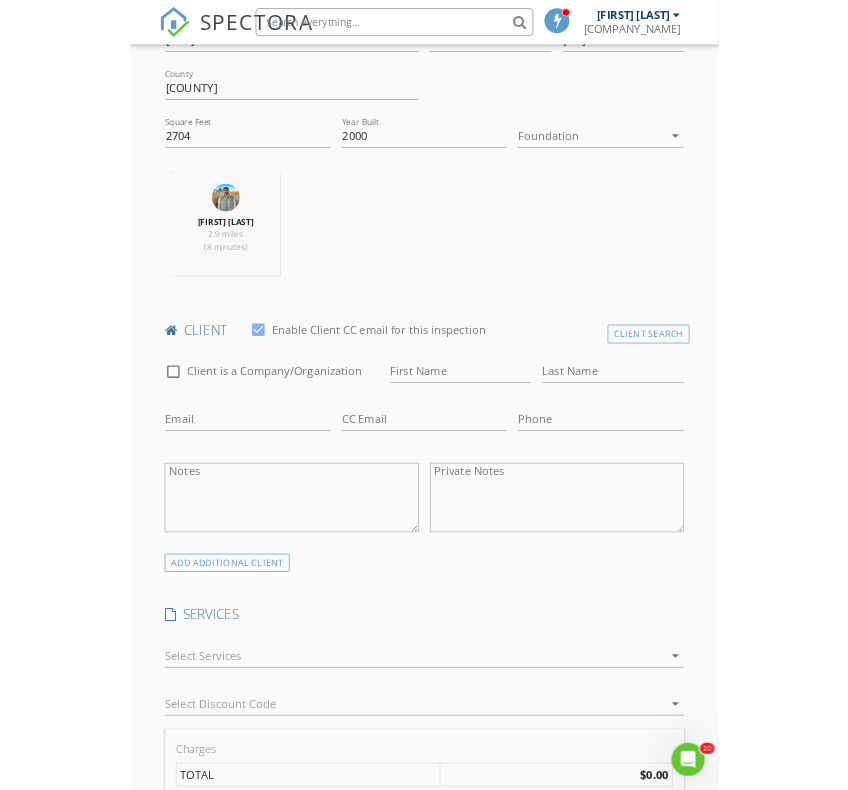 scroll, scrollTop: 695, scrollLeft: 0, axis: vertical 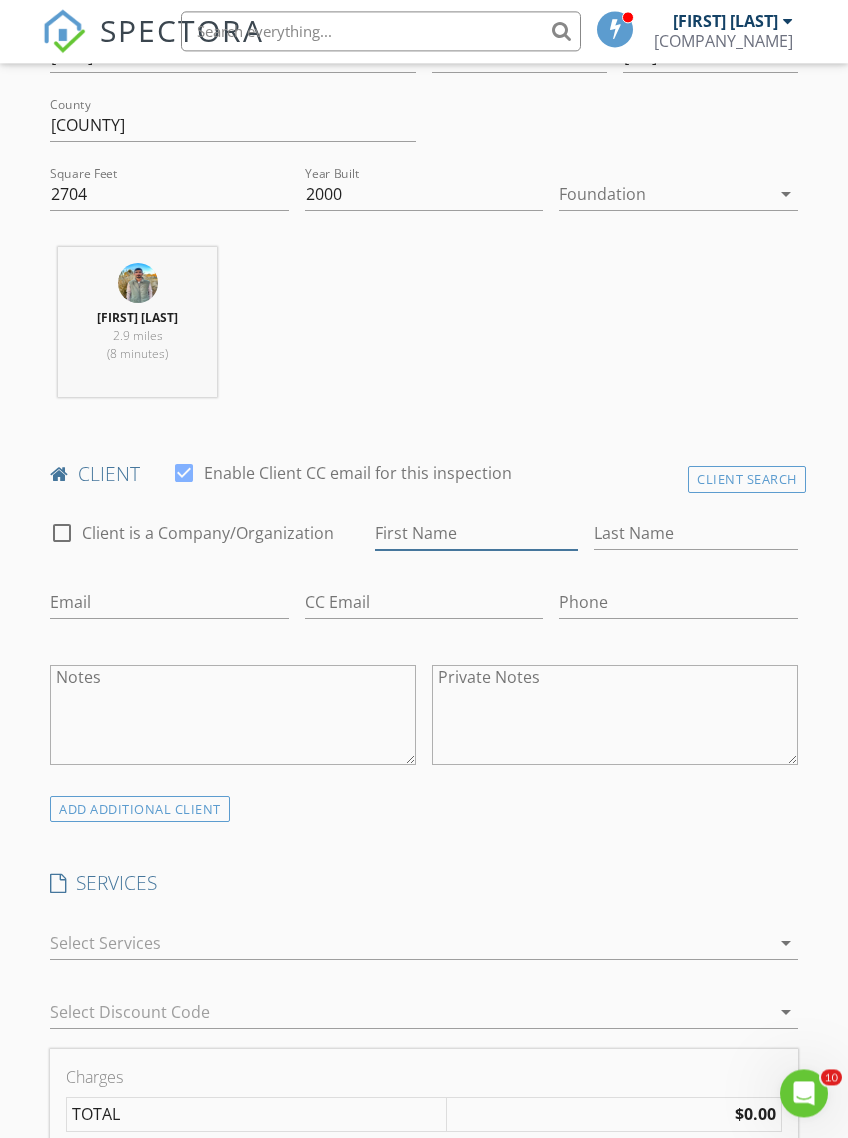 click on "First Name" at bounding box center [476, 534] 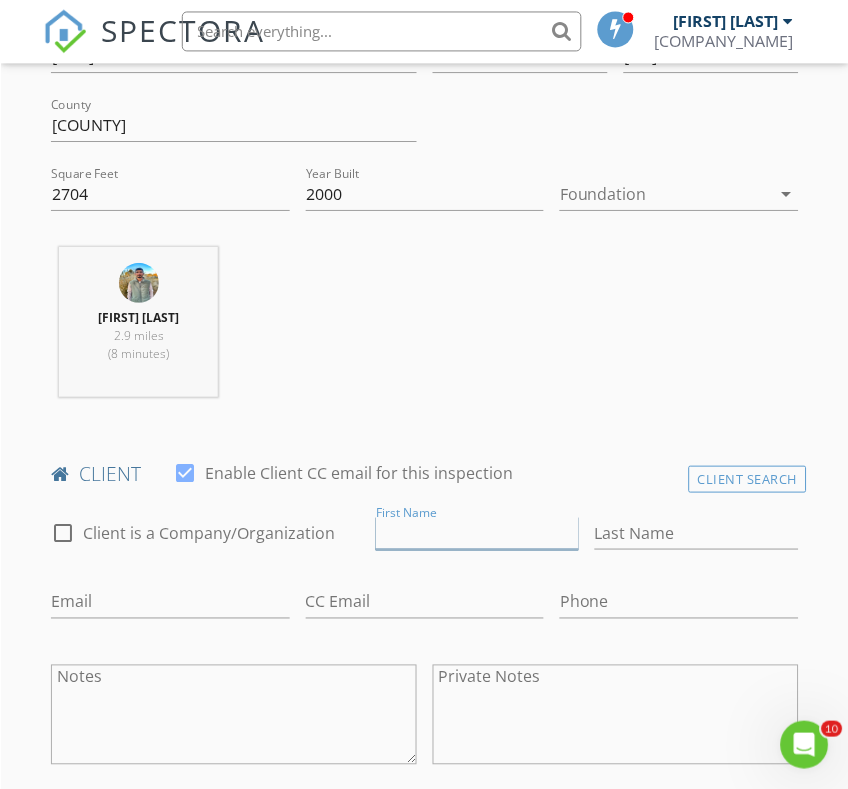 scroll, scrollTop: 696, scrollLeft: 0, axis: vertical 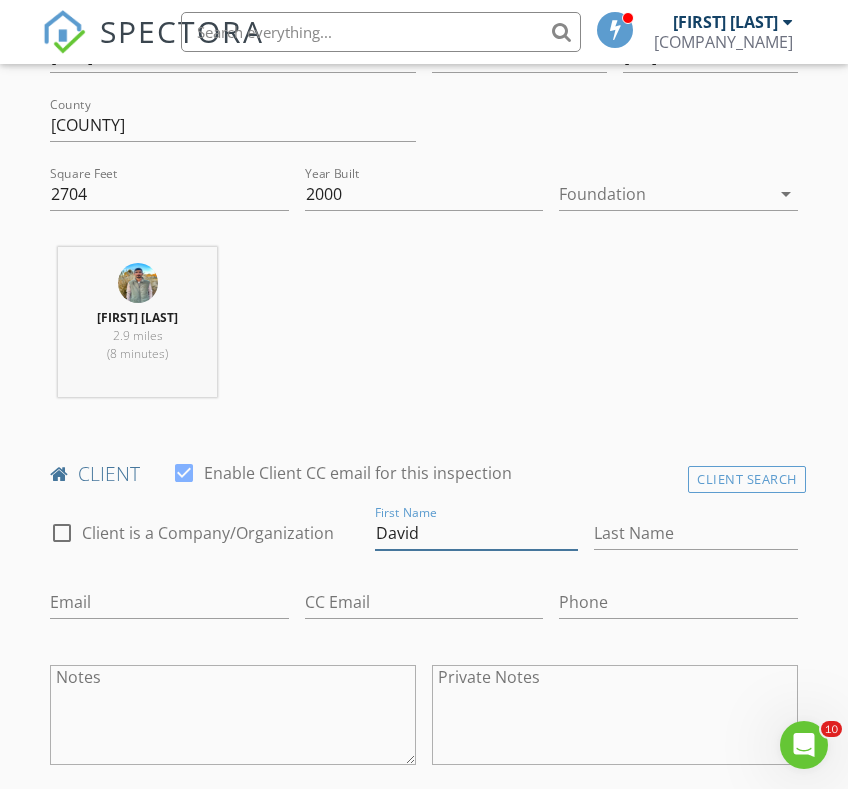 type on "David" 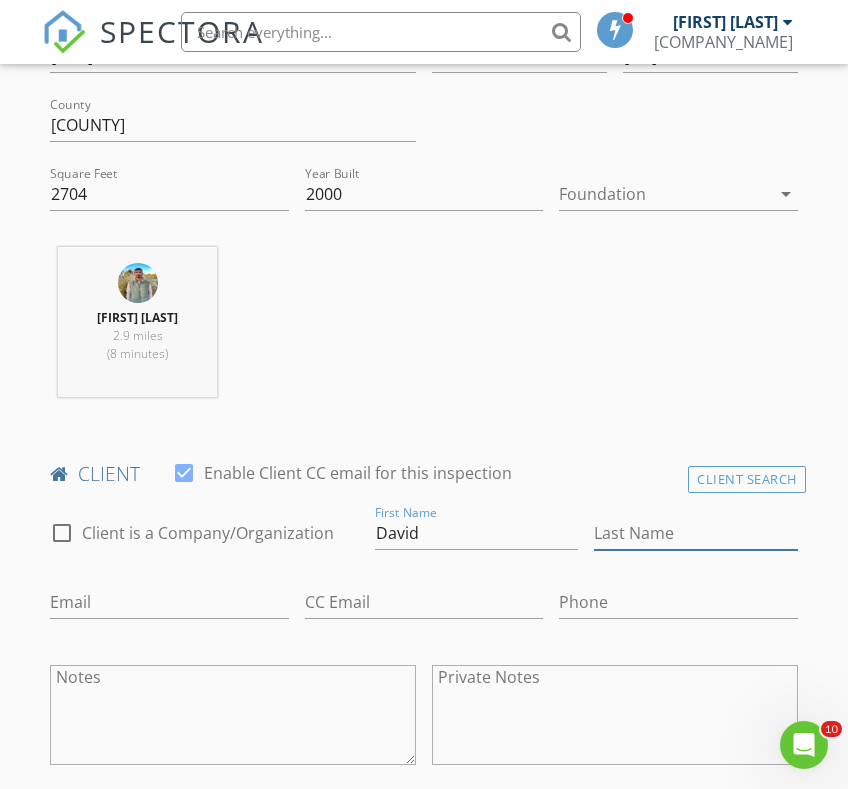 click on "Last Name" at bounding box center [695, 533] 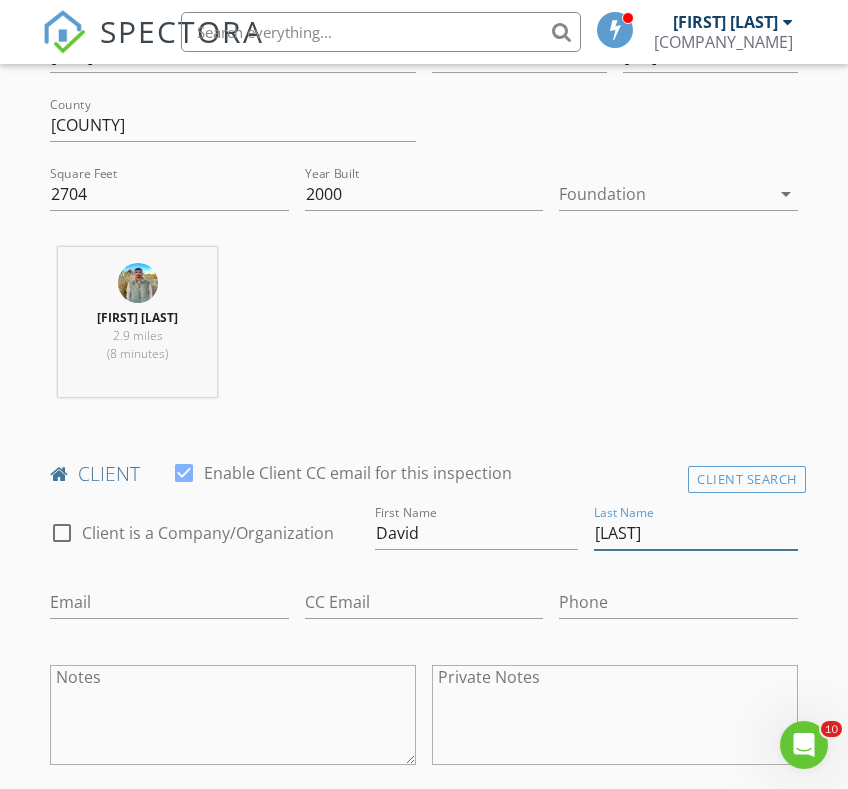 type on "White" 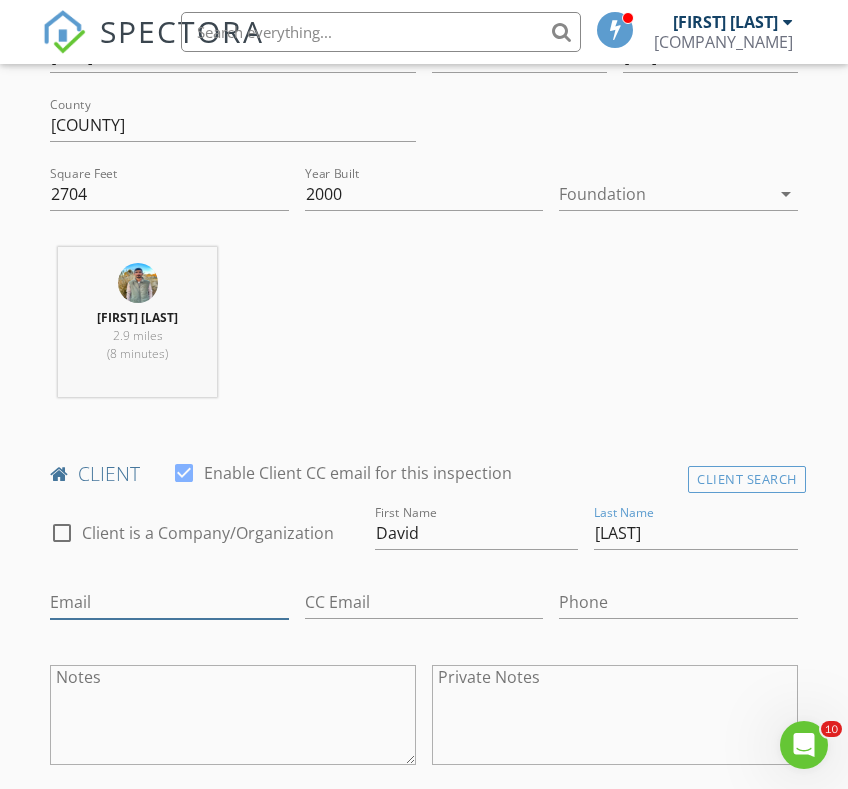 click on "Email" at bounding box center [169, 602] 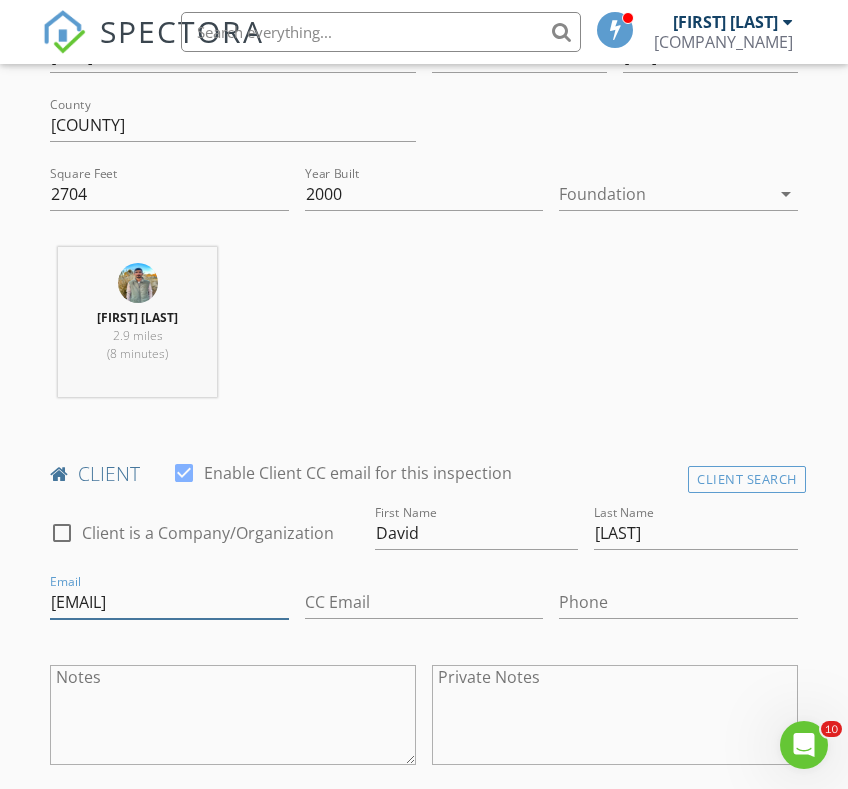 type on "Drwhite1968@yahoo.com" 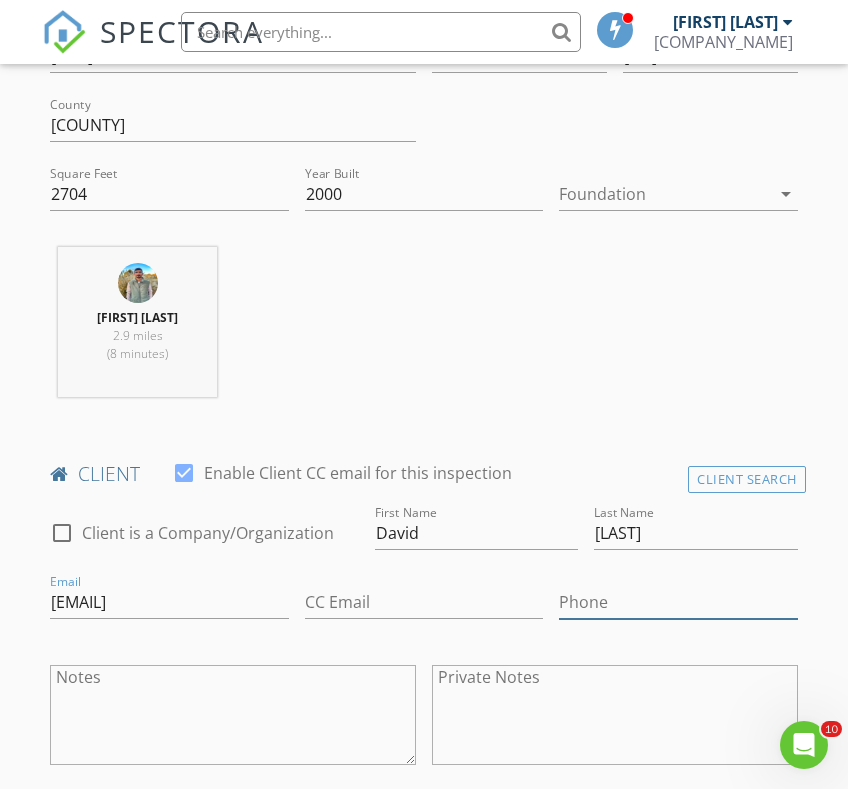 click on "Phone" at bounding box center [678, 602] 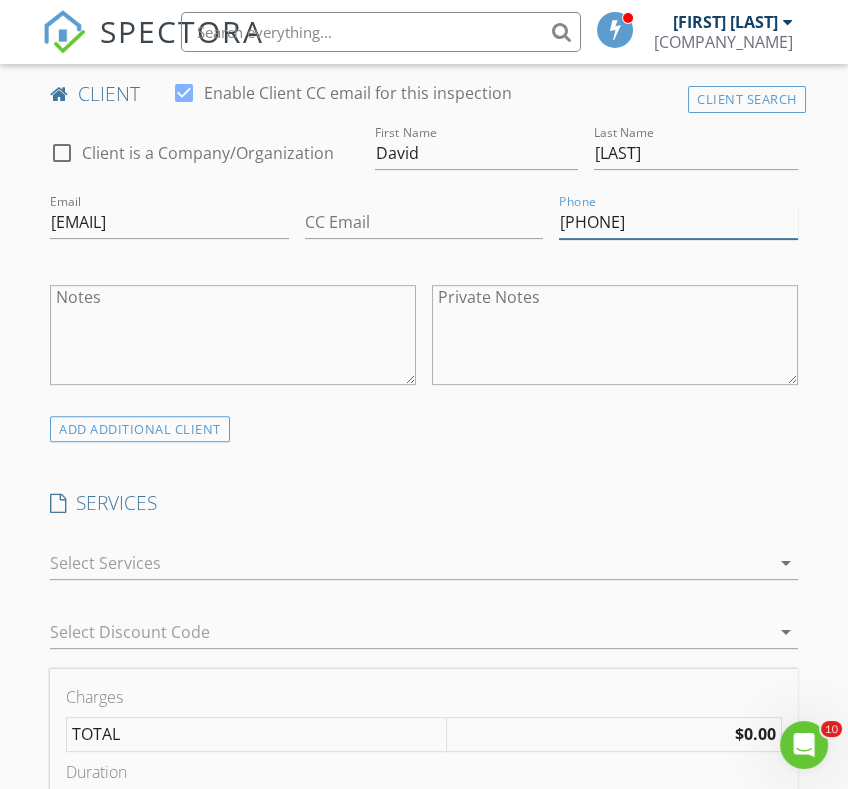 type on "[PHONE]" 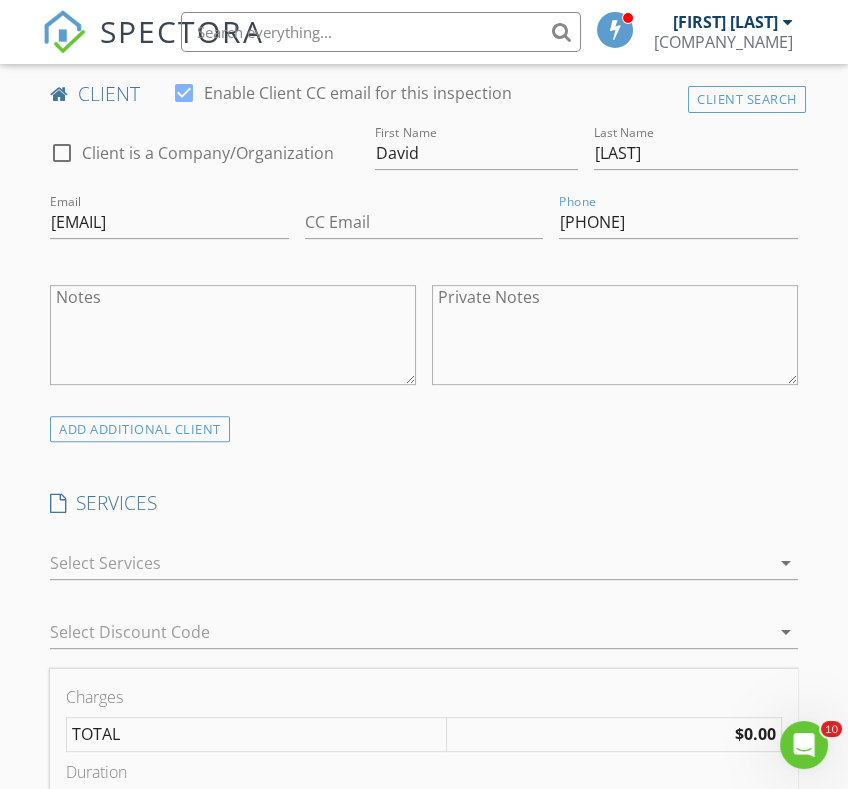 click at bounding box center (409, 563) 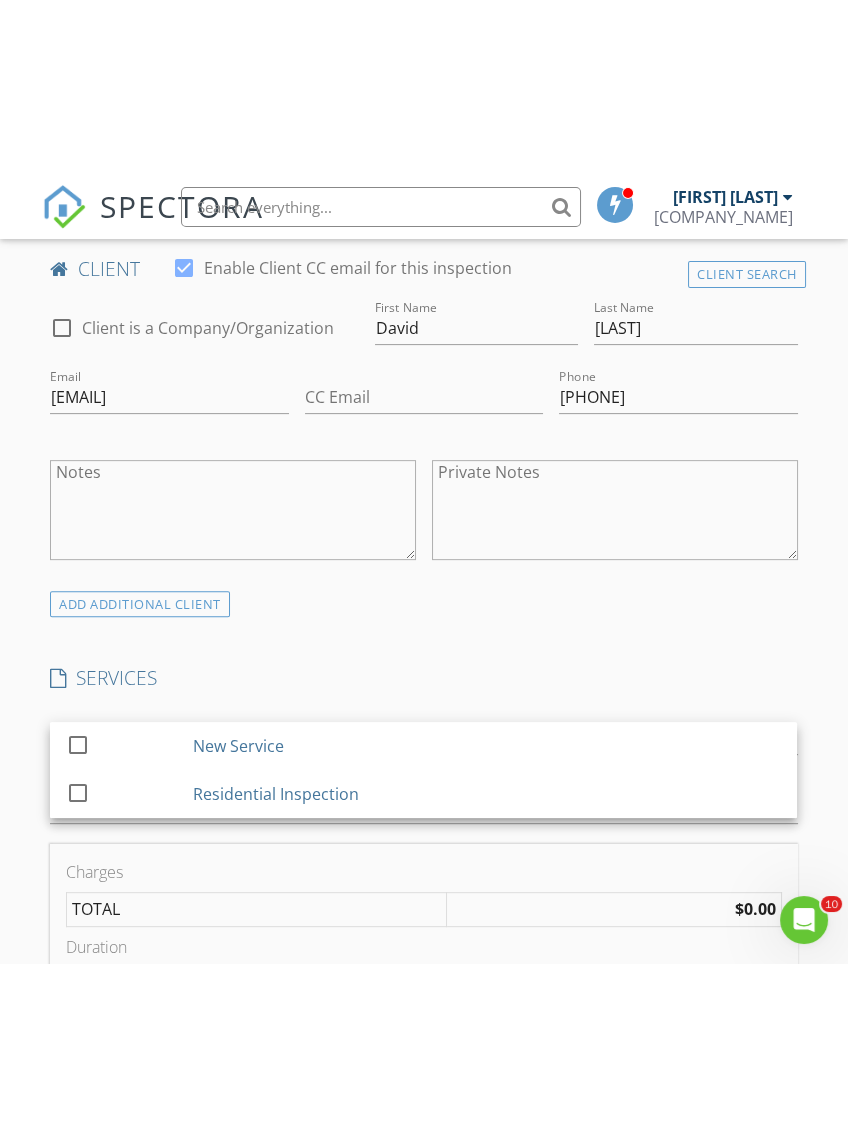 scroll, scrollTop: 1076, scrollLeft: 0, axis: vertical 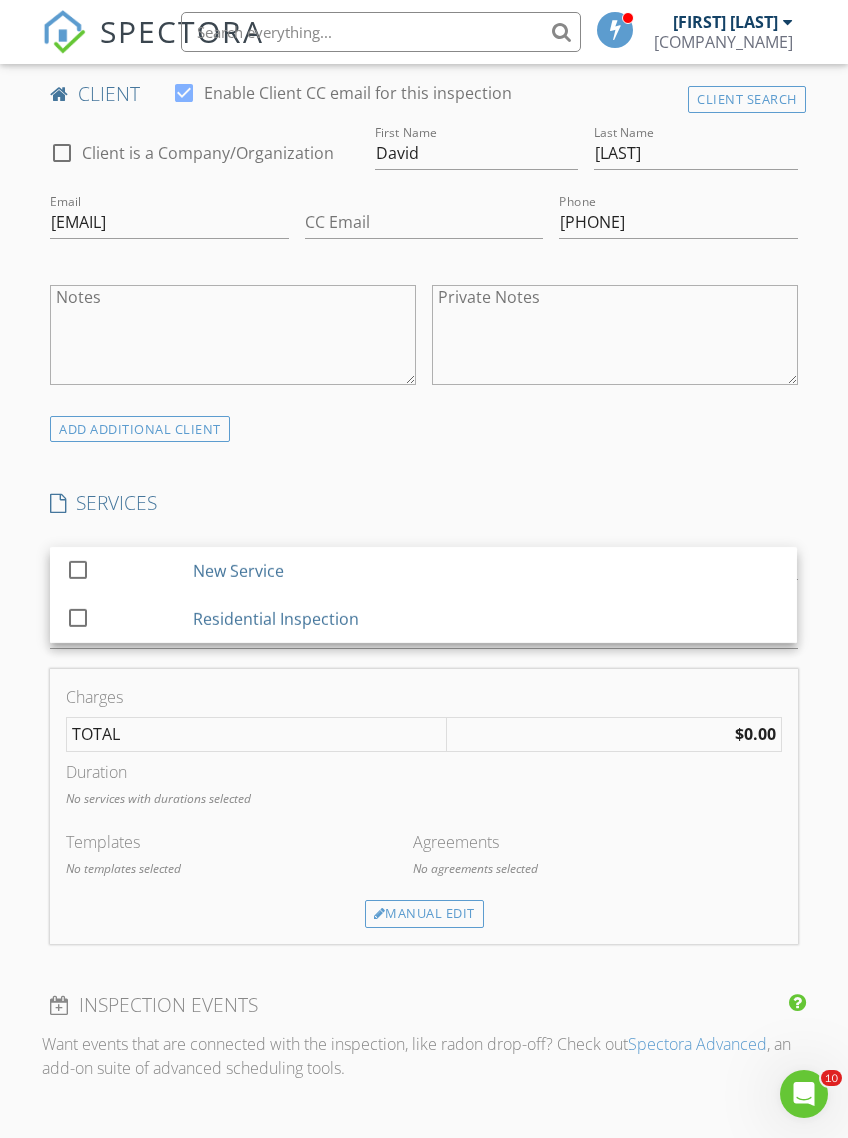 click on "check_box_outline_blank" at bounding box center [125, 618] 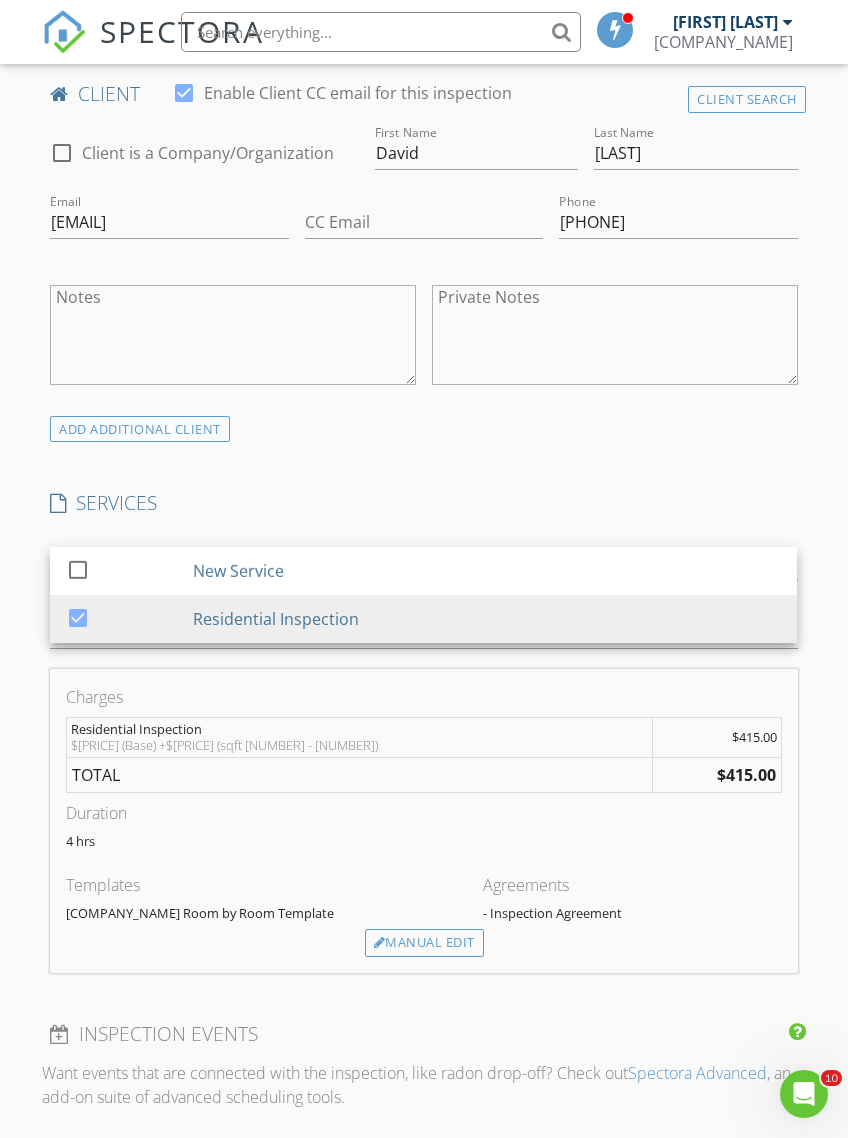 click on "Manual Edit" at bounding box center [424, 943] 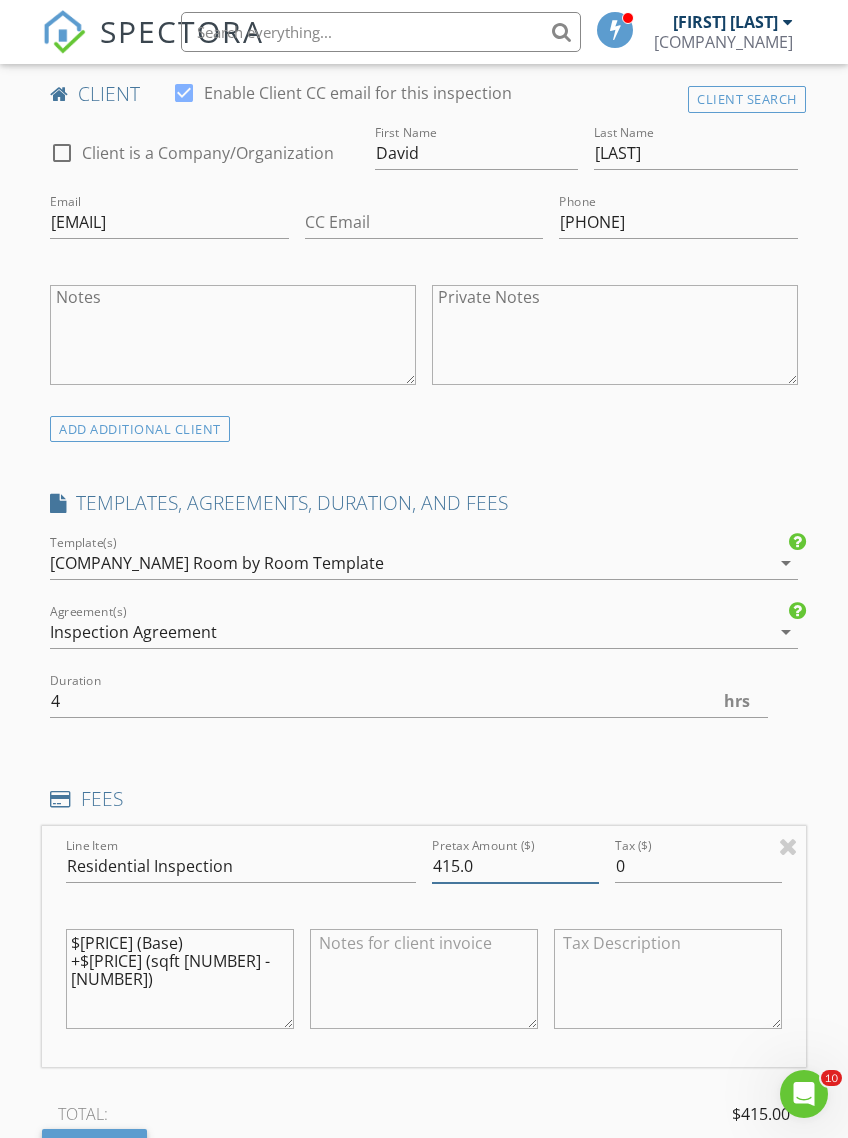 click on "415.0" at bounding box center (515, 866) 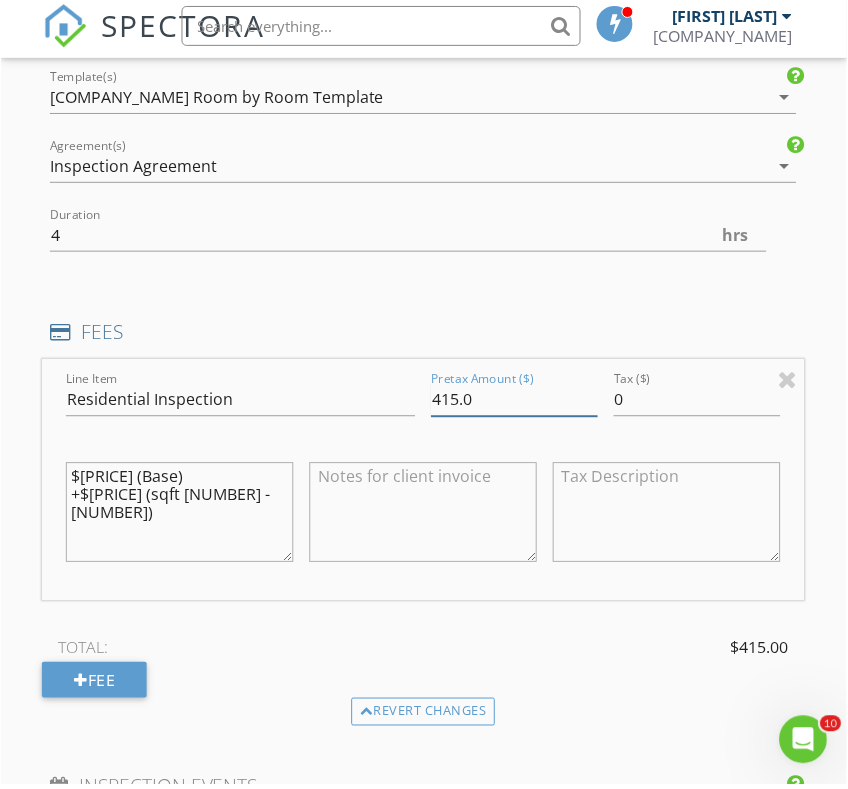scroll, scrollTop: 1542, scrollLeft: 1, axis: both 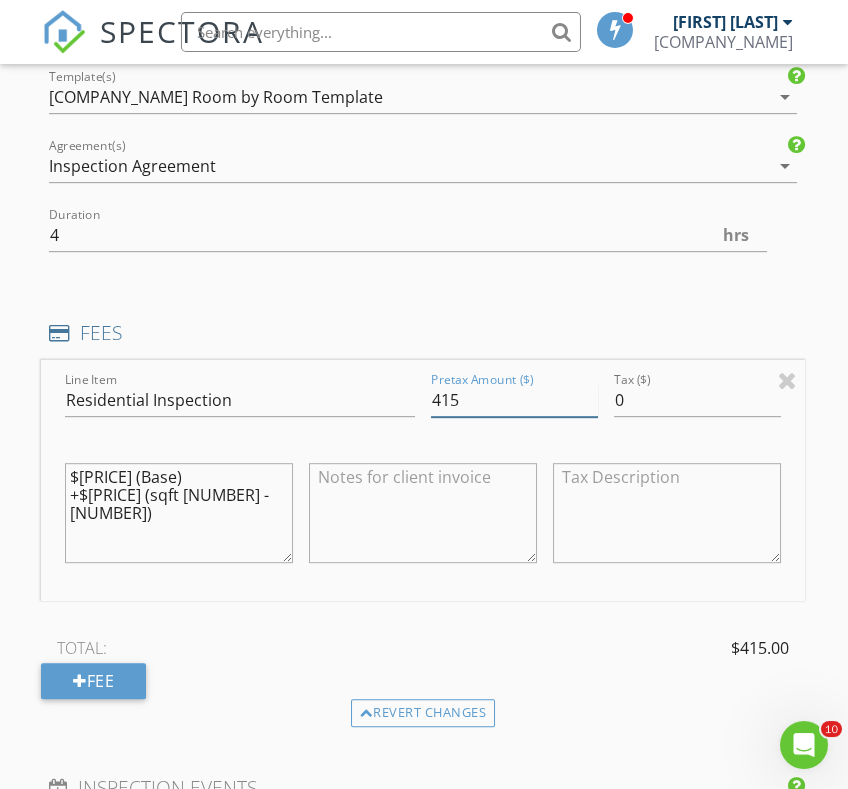 type on "41" 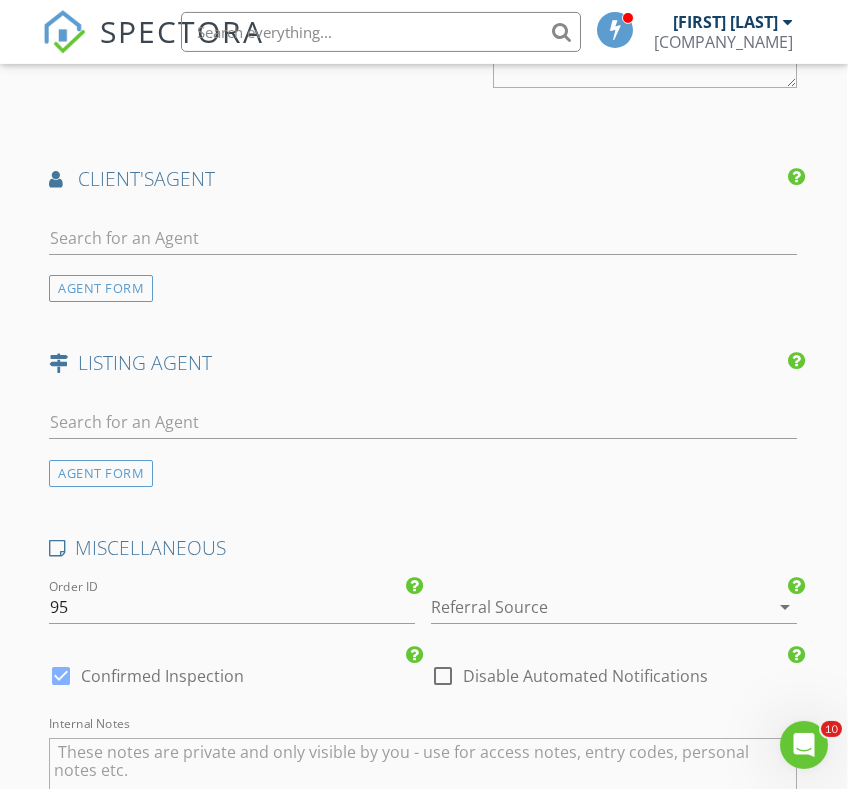 type on "545.0" 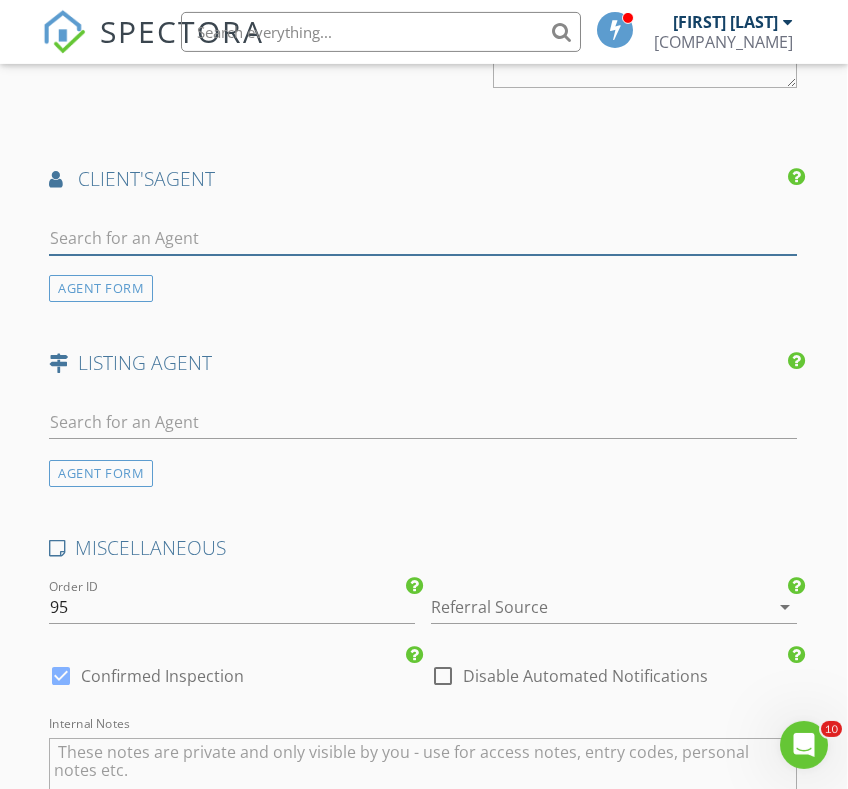 click at bounding box center (422, 238) 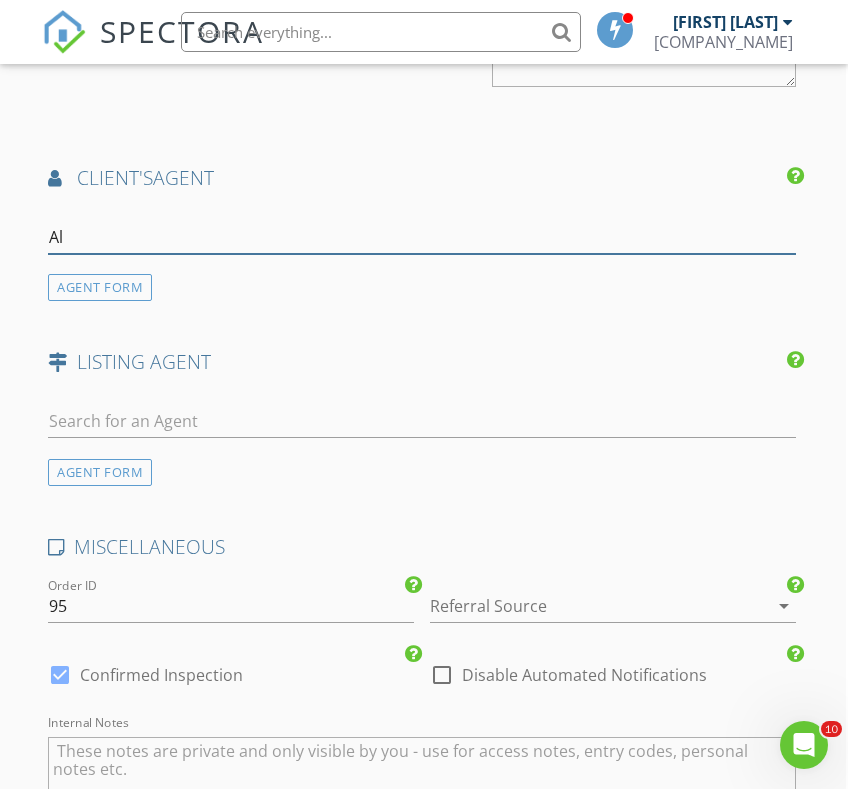 type on "Ale" 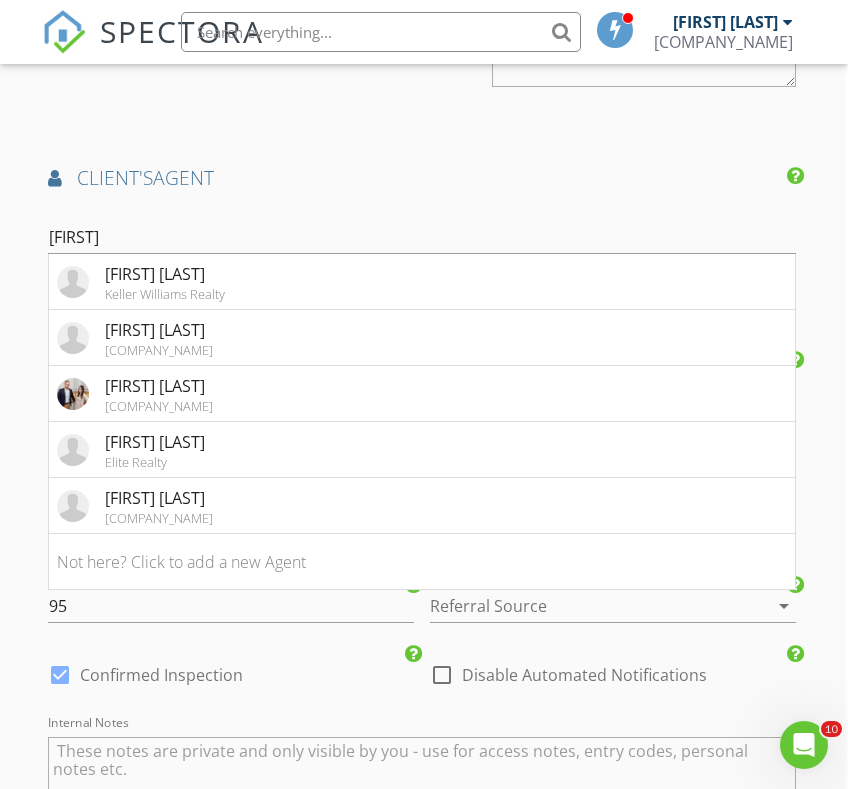 click on "Premier Realty Group" at bounding box center [165, 294] 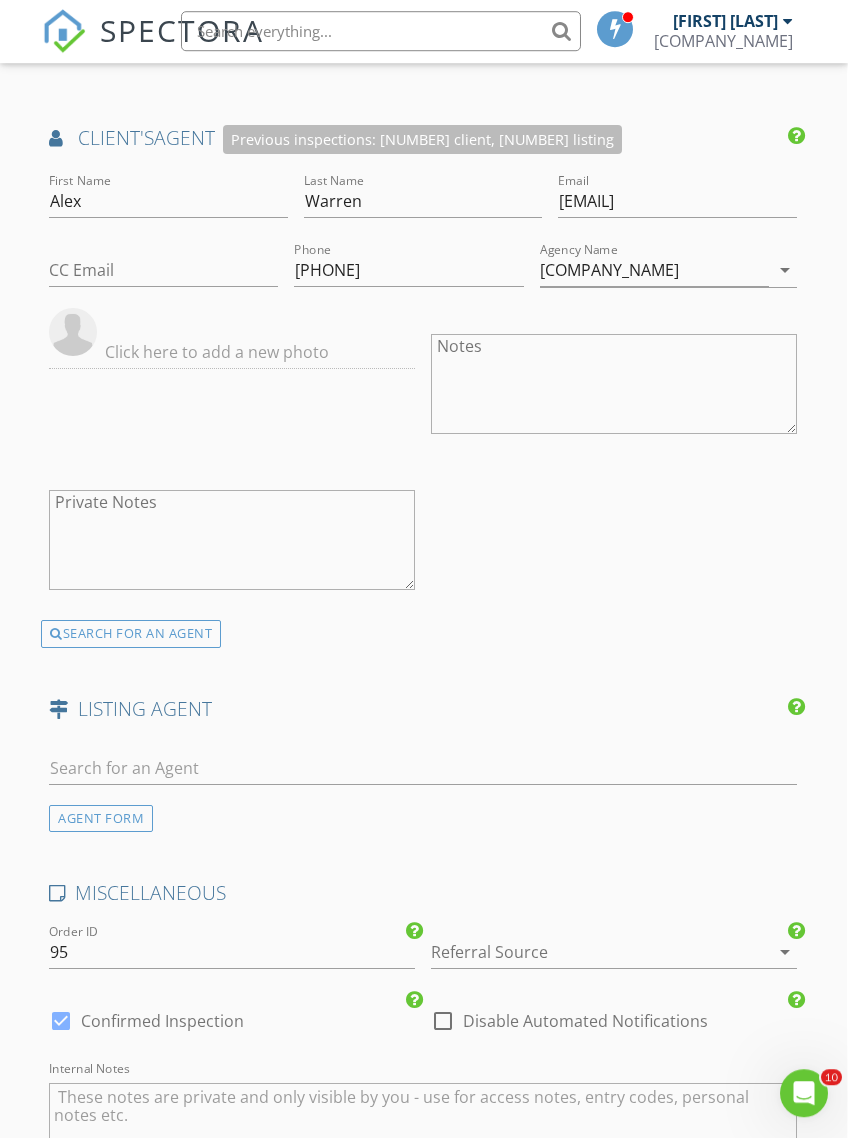 scroll, scrollTop: 2587, scrollLeft: 2, axis: both 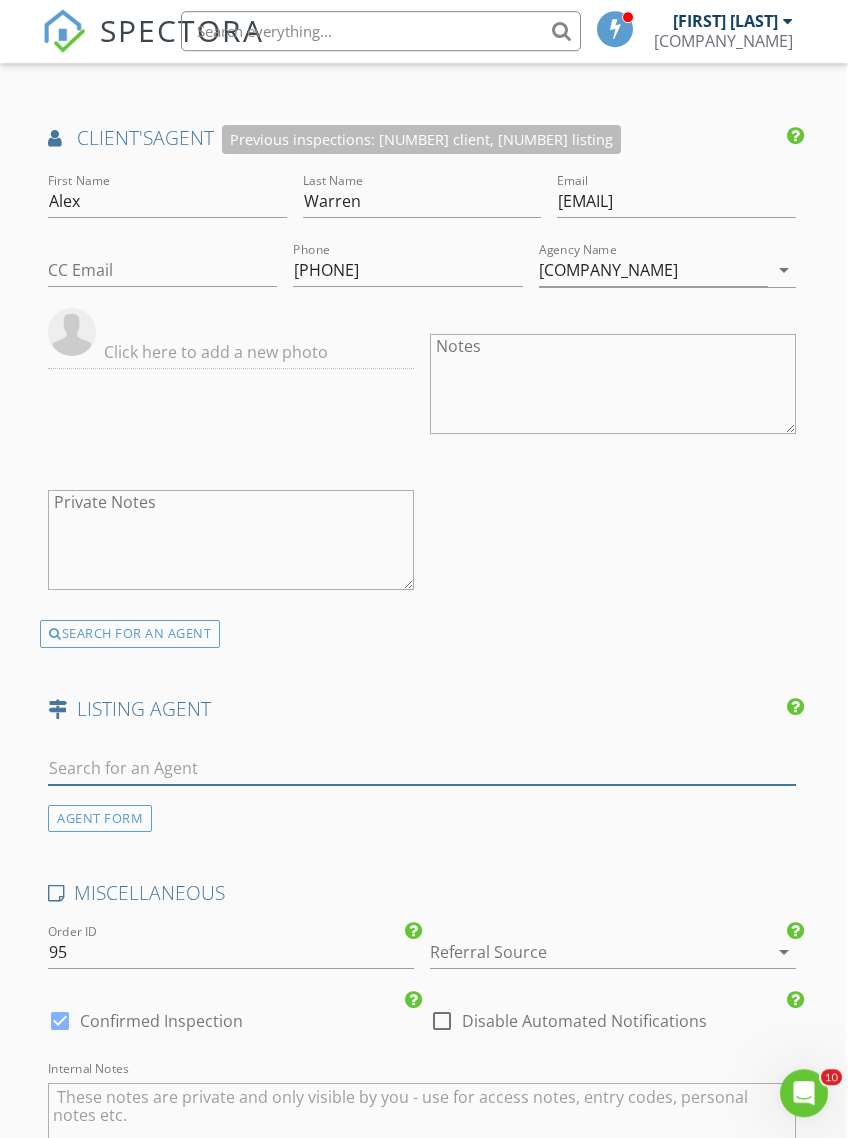 click at bounding box center (421, 769) 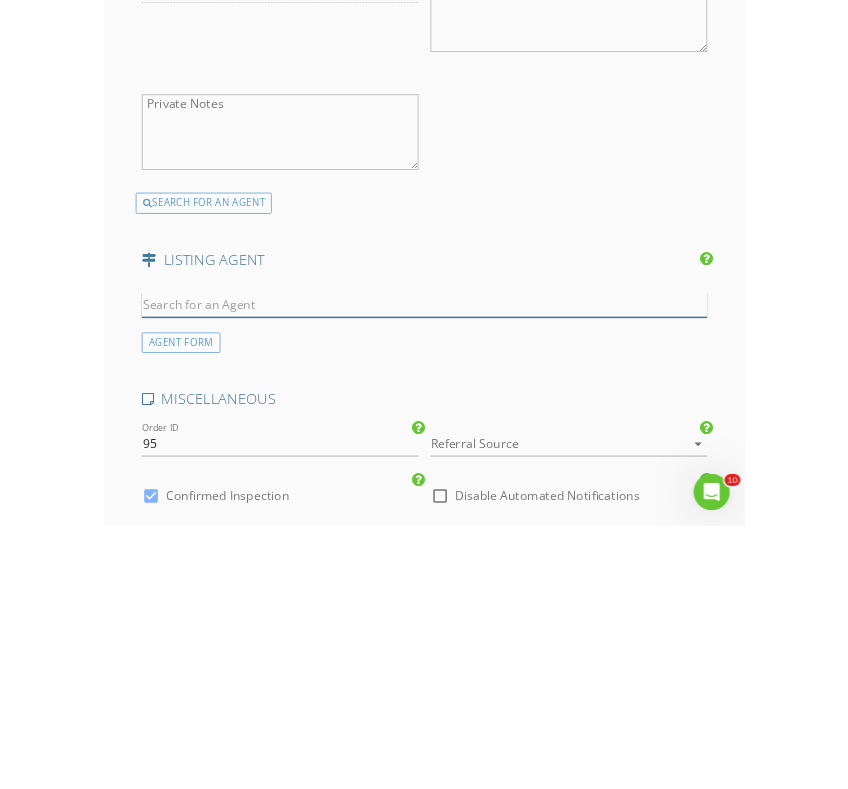 scroll, scrollTop: 2954, scrollLeft: 0, axis: vertical 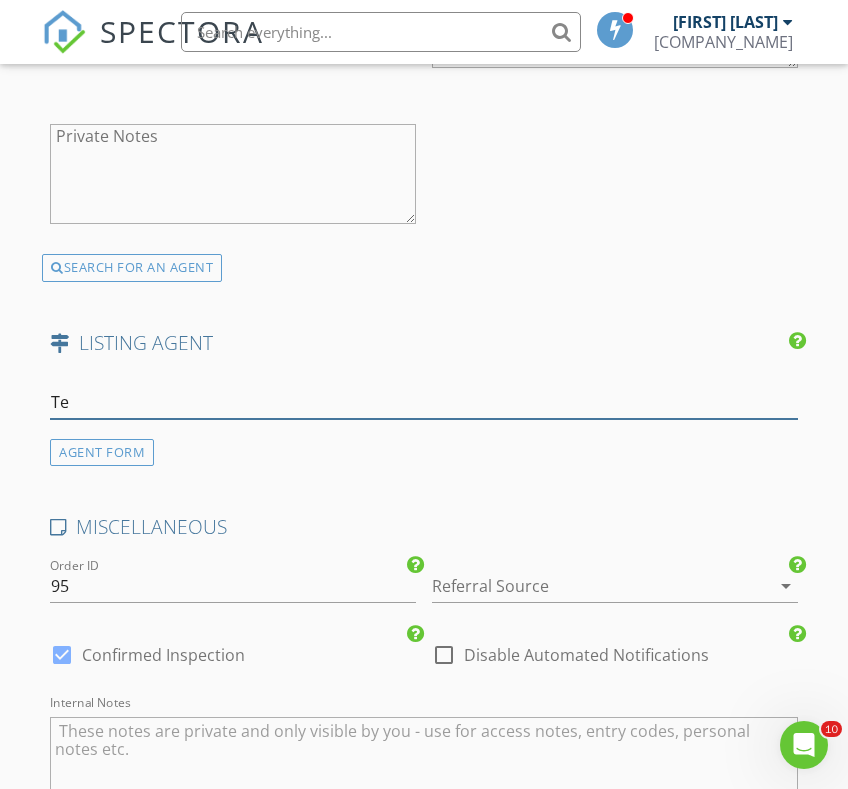 type on "Ter" 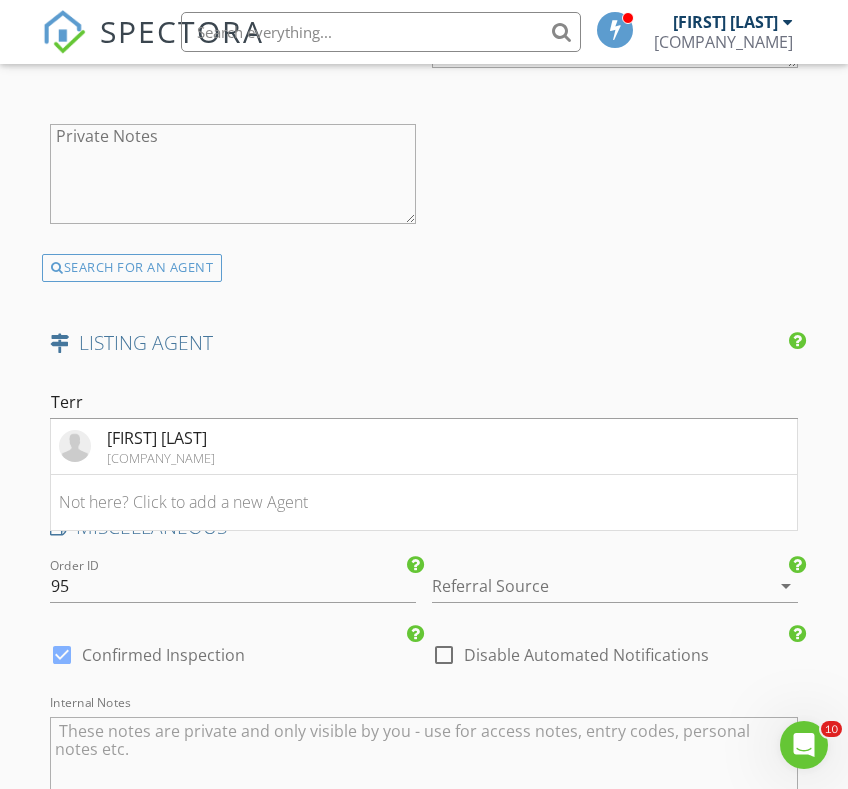 click on "Not here? Click to add a new Agent" at bounding box center [423, 503] 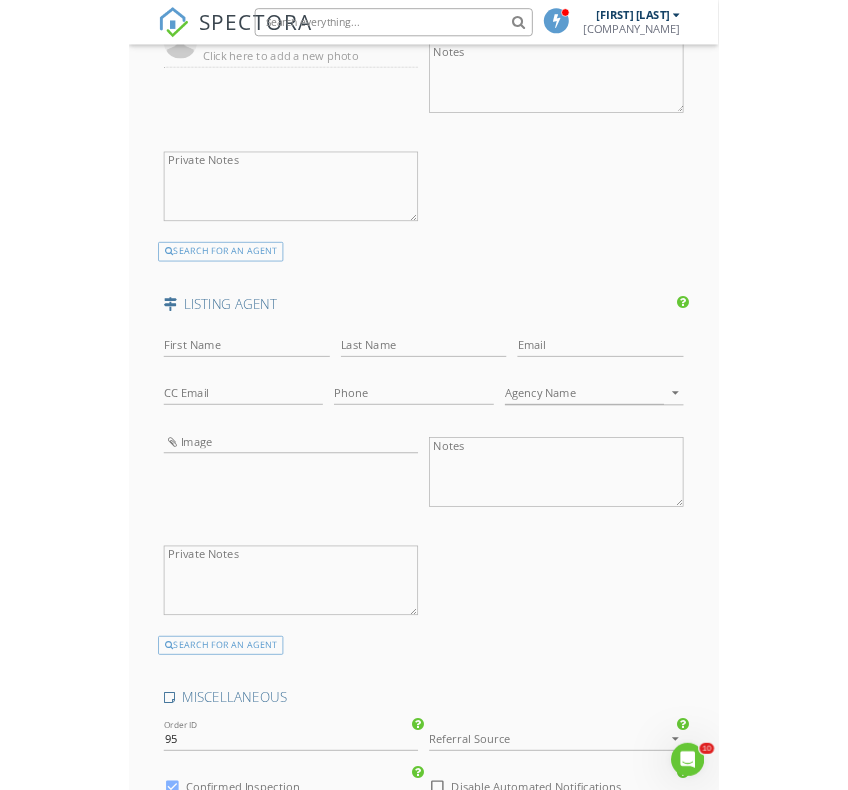 scroll, scrollTop: 2859, scrollLeft: 0, axis: vertical 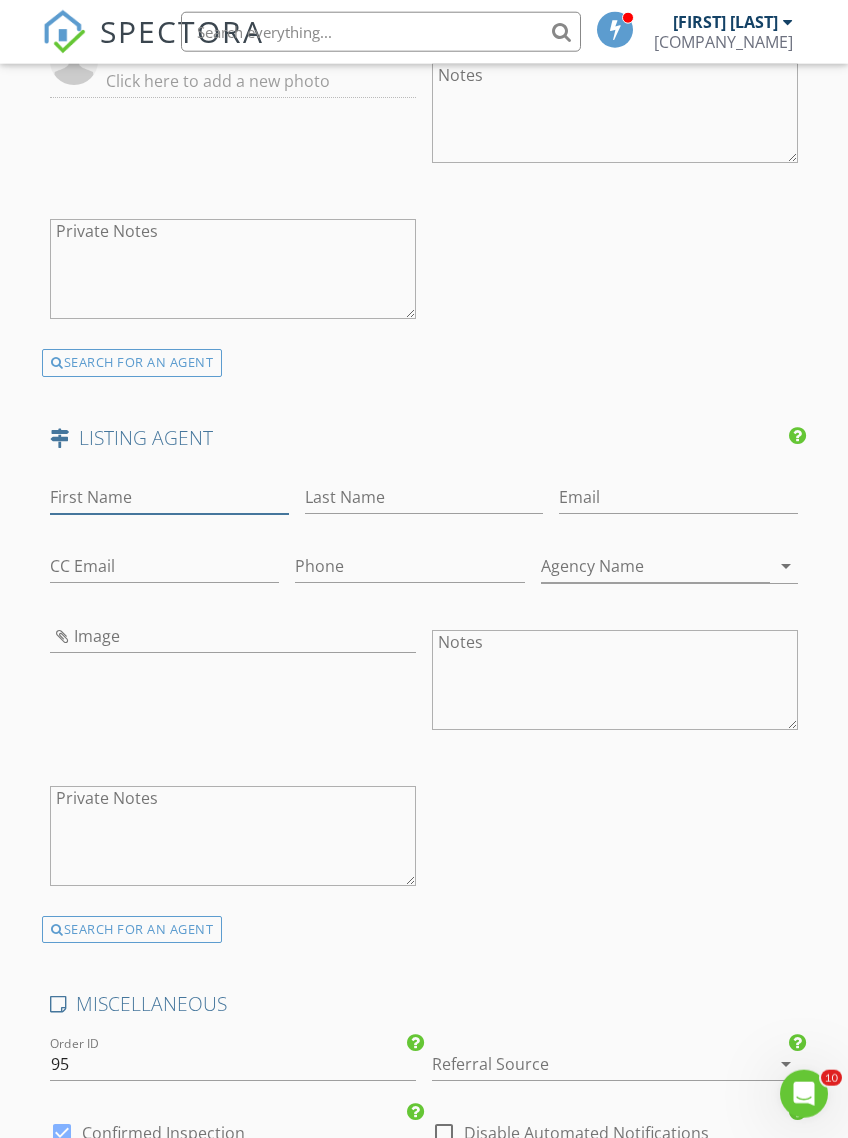 click on "First Name" at bounding box center (169, 497) 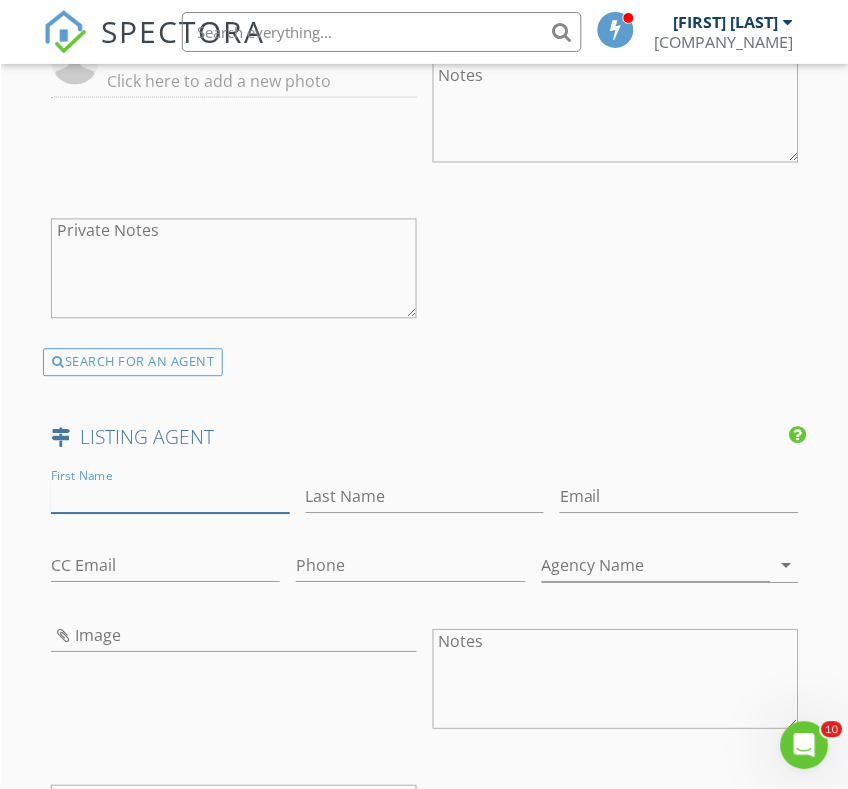 scroll, scrollTop: 2860, scrollLeft: 0, axis: vertical 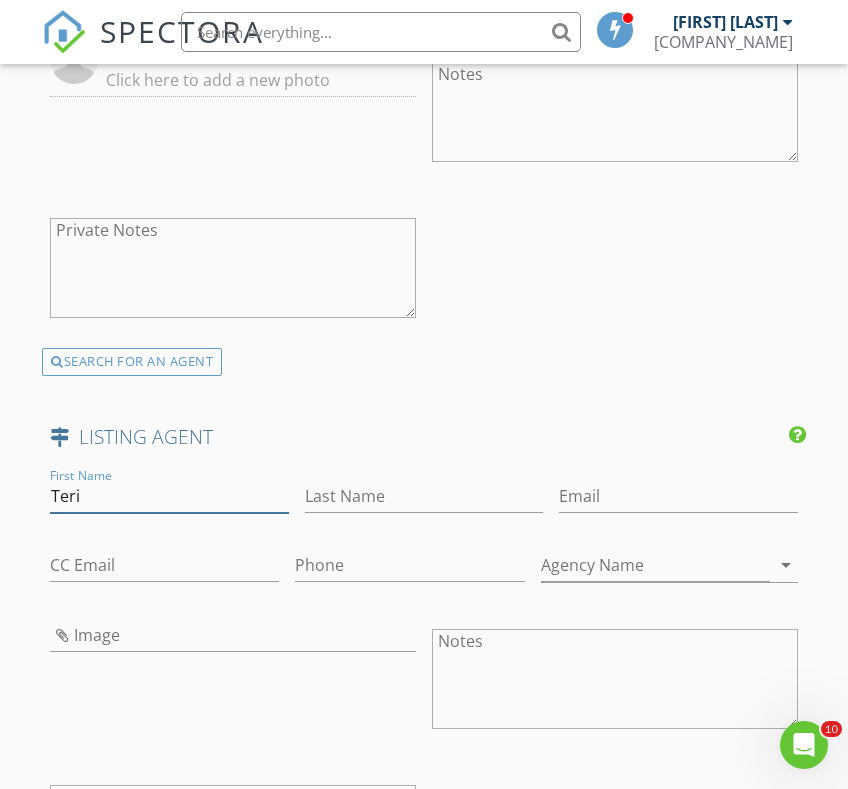 type on "Teri" 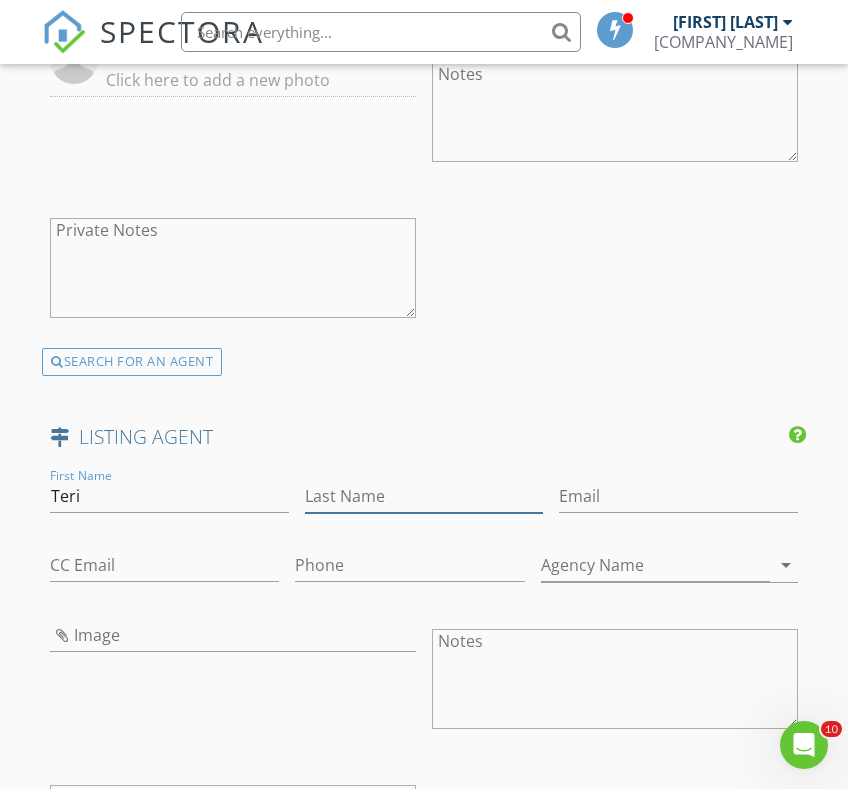 click on "Last Name" at bounding box center (424, 496) 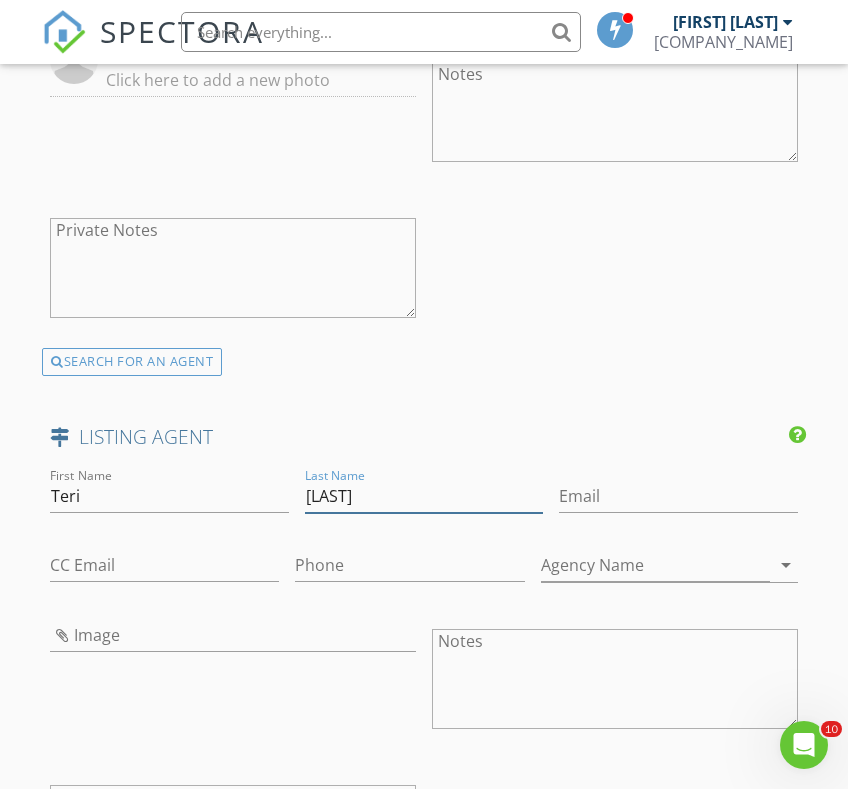 type on "Edwards" 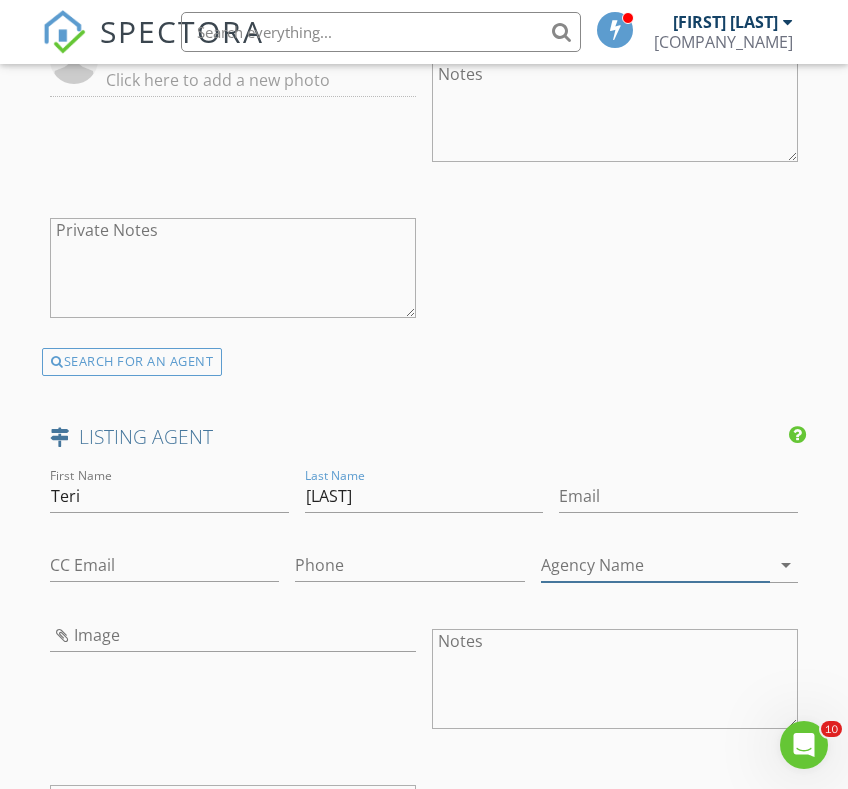 click on "Agency Name" at bounding box center [655, 565] 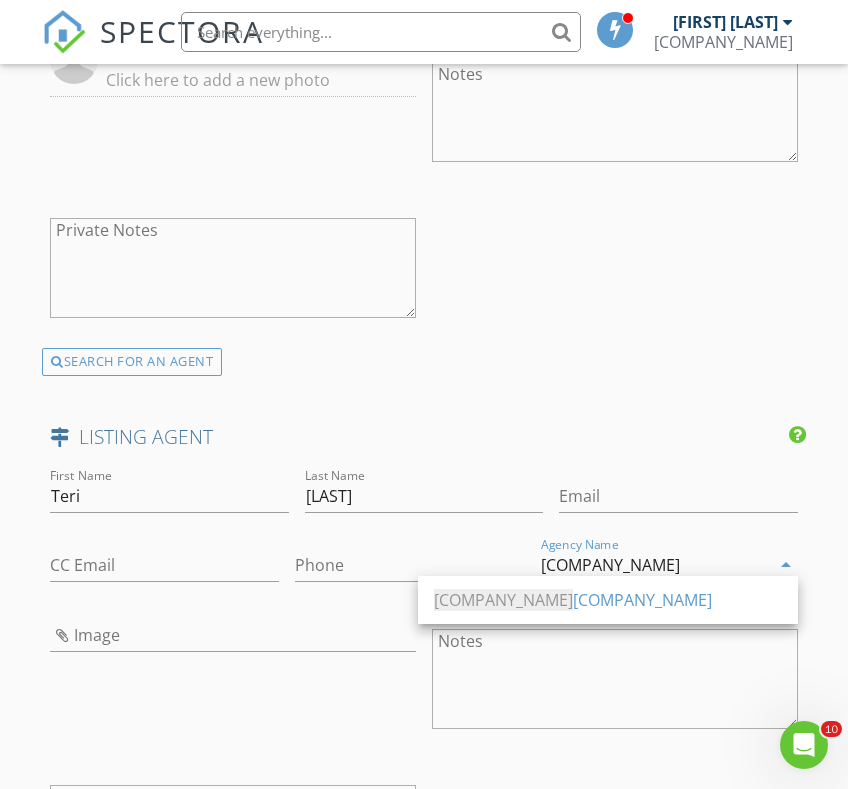 type on "Moody" 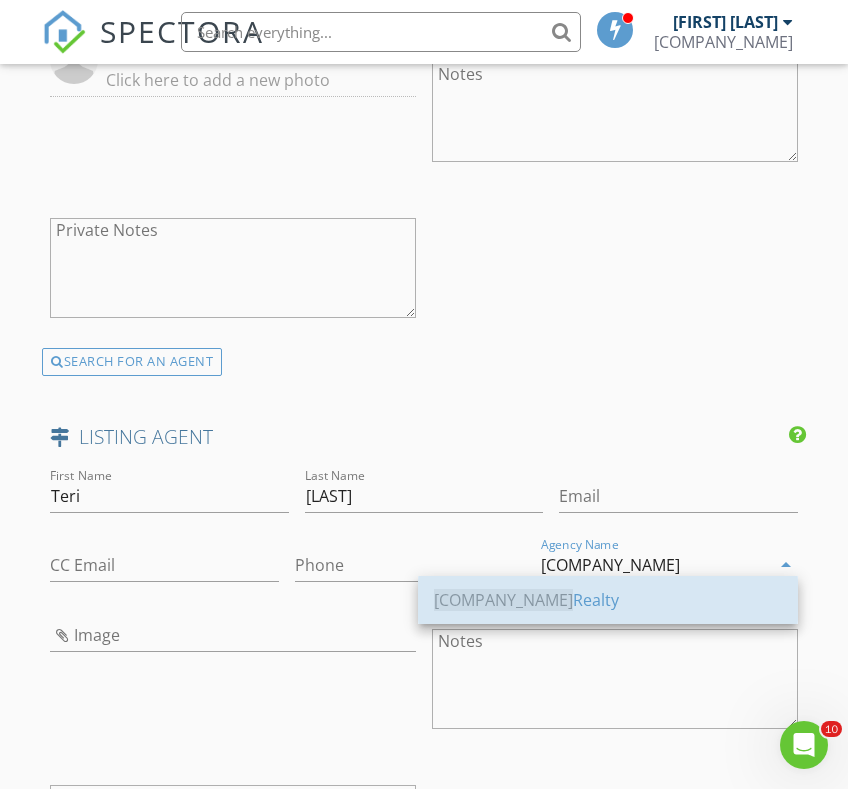 click on "Moody  Realty" at bounding box center [608, 600] 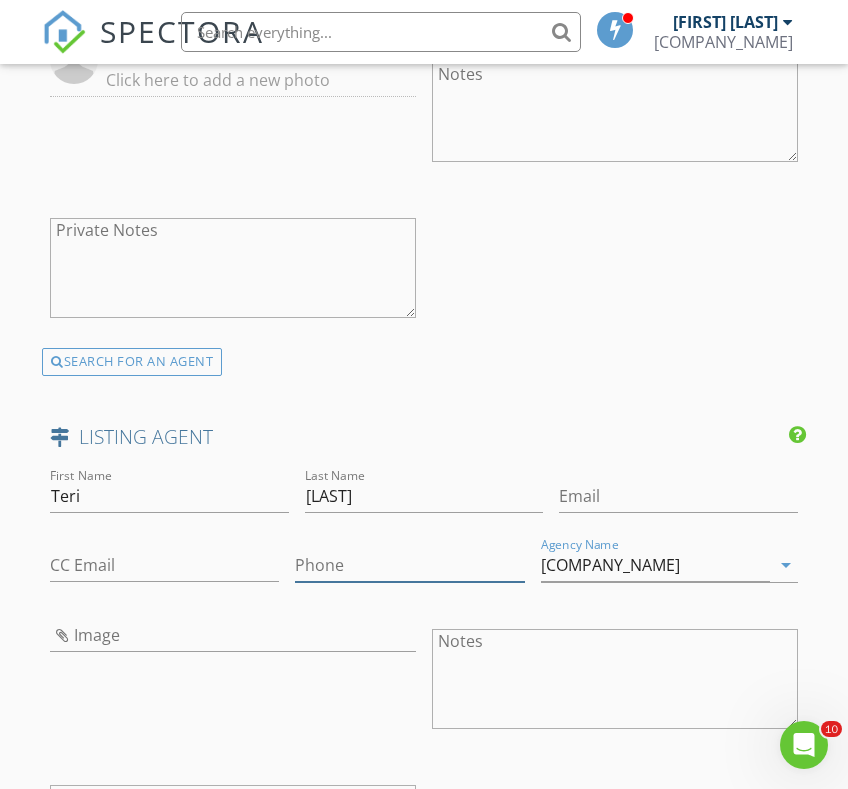 click on "Phone" at bounding box center [409, 565] 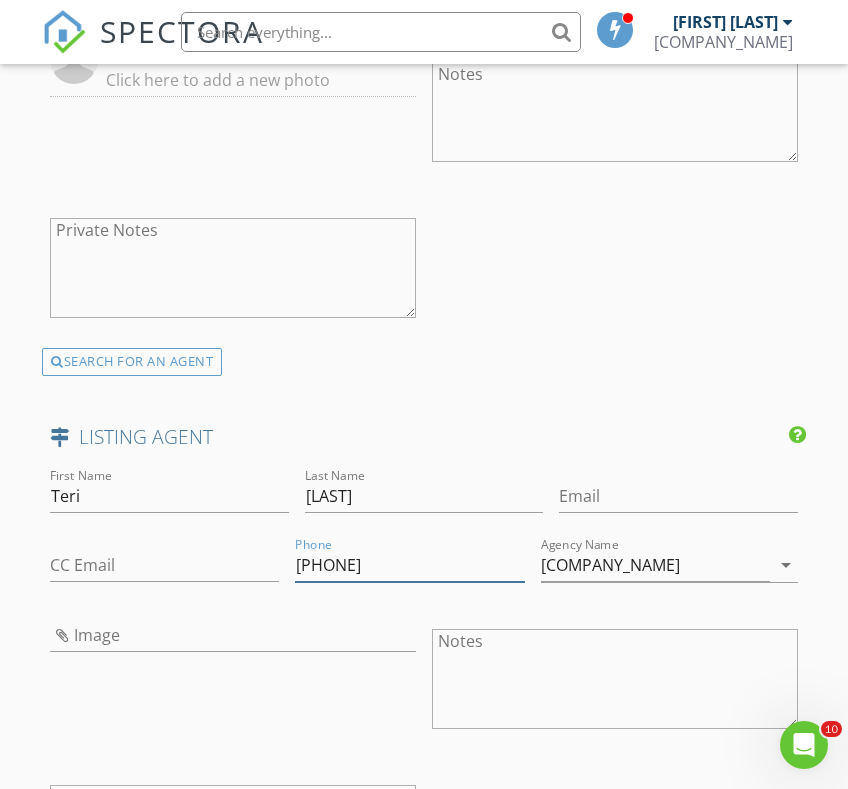 type on "[PHONE]" 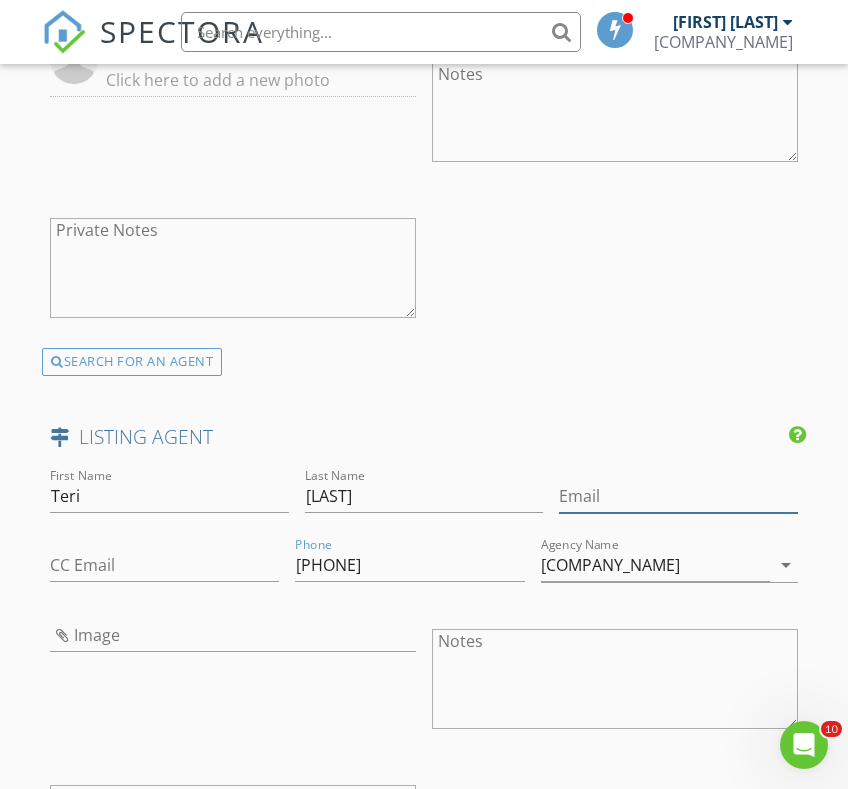 click on "Email" at bounding box center [678, 496] 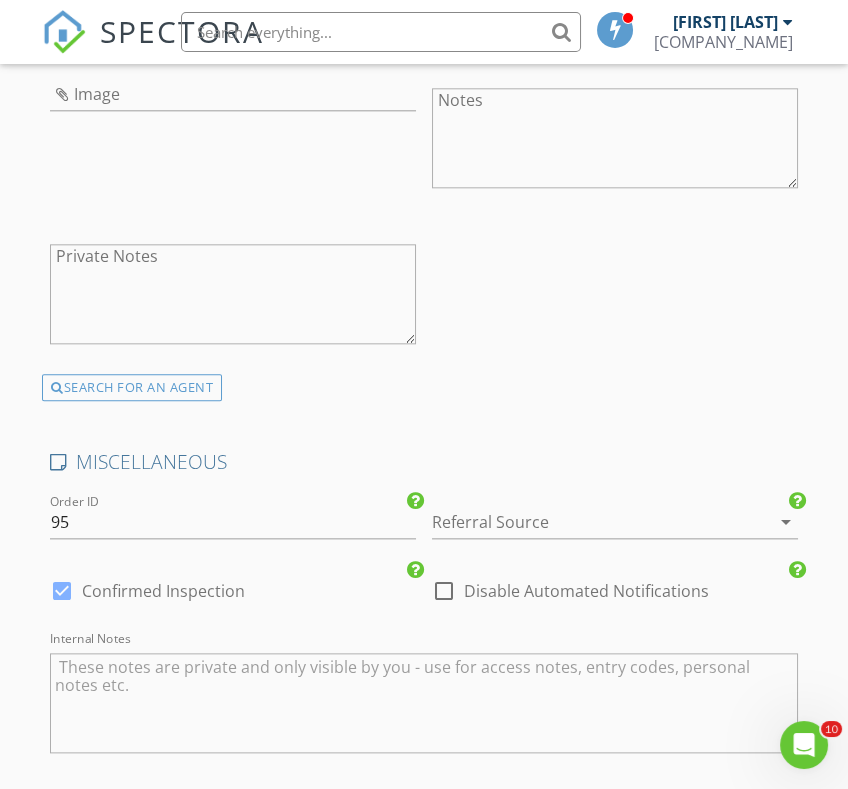 scroll, scrollTop: 3398, scrollLeft: 0, axis: vertical 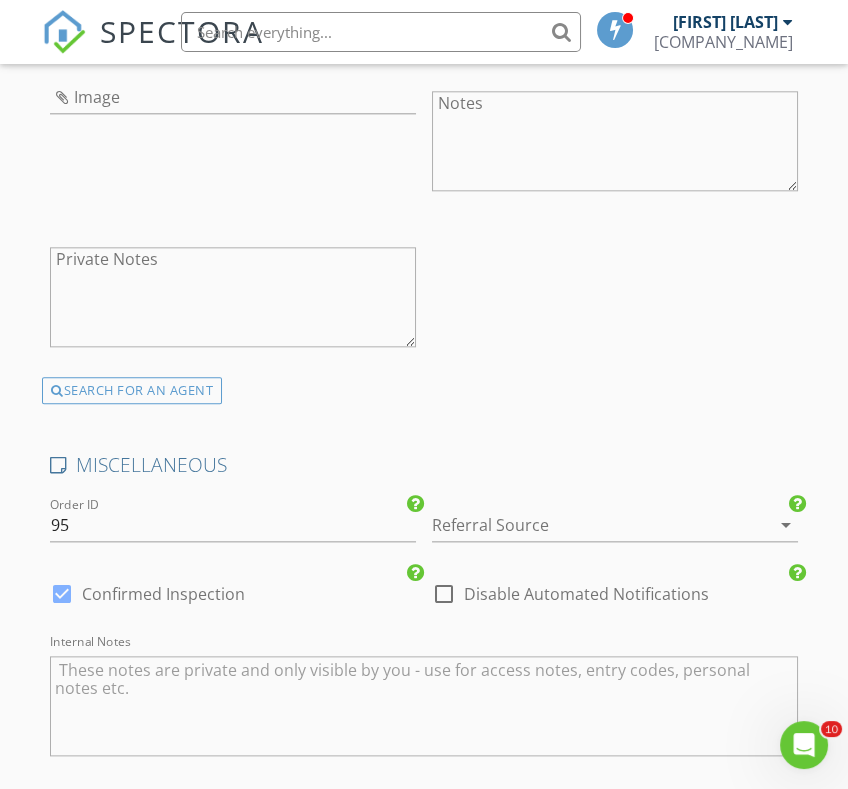 type on "Tedwards@moodyrealty.com" 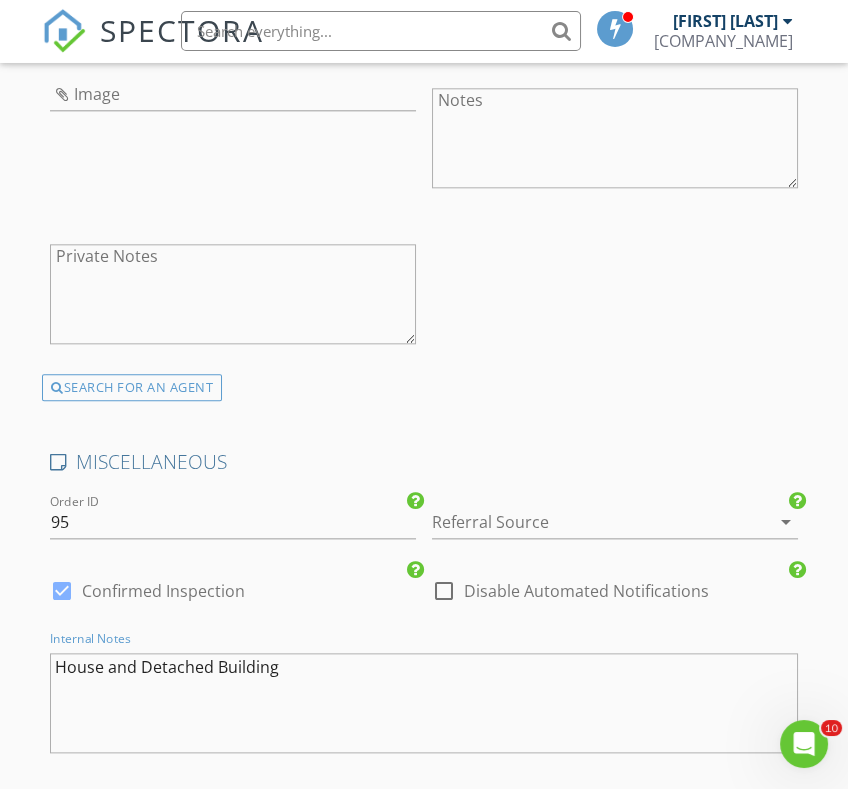 scroll, scrollTop: 3398, scrollLeft: 0, axis: vertical 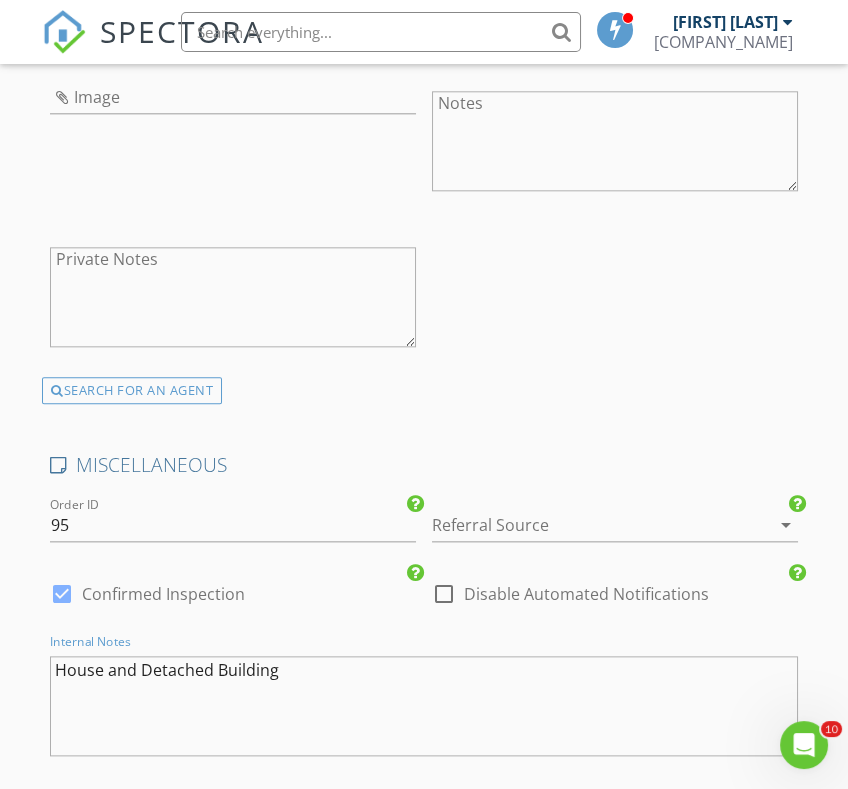 type on "House and Detached Building" 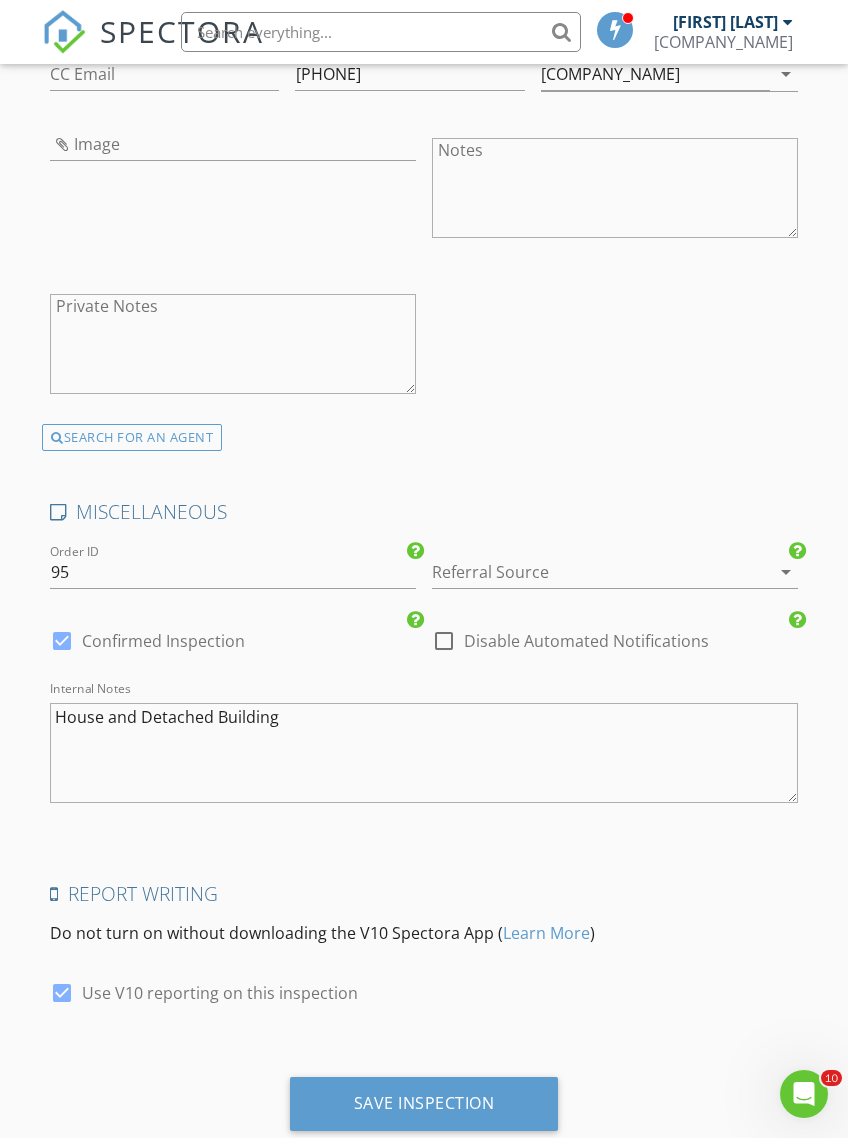scroll, scrollTop: 3398, scrollLeft: 0, axis: vertical 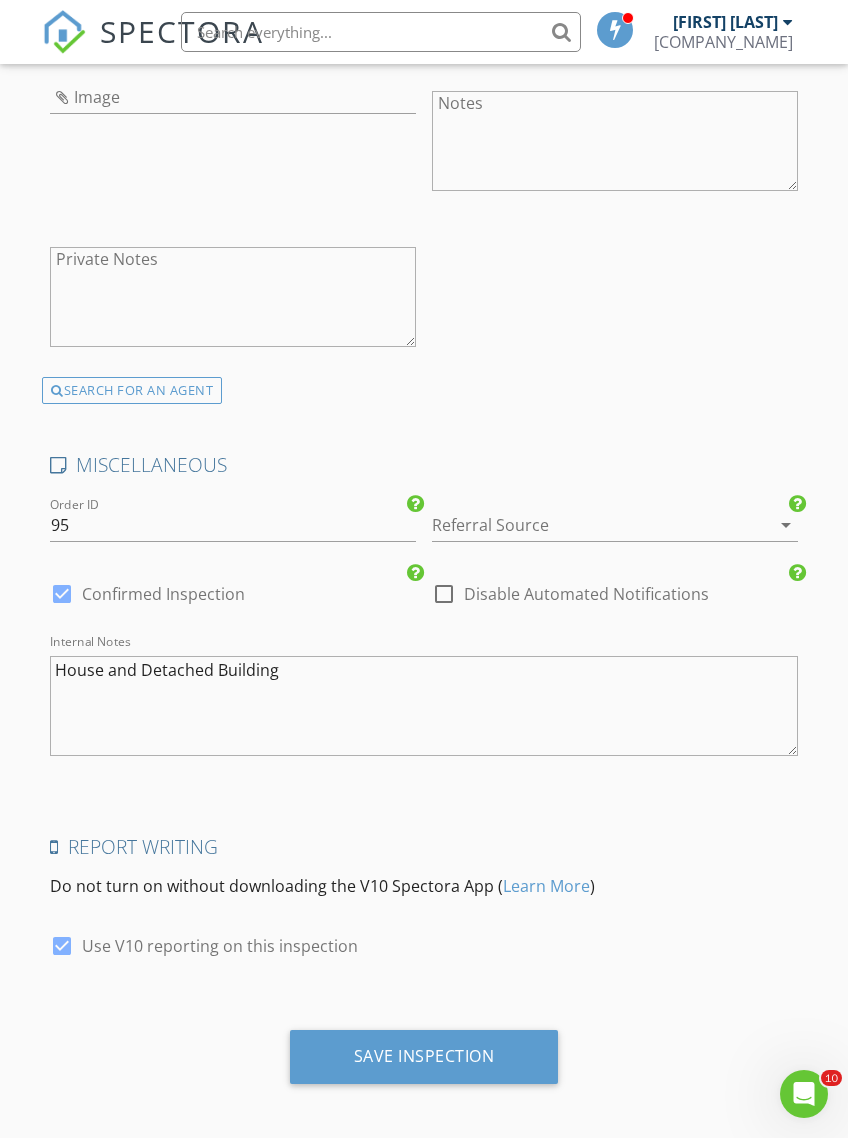 click on "Save Inspection" at bounding box center [424, 1057] 